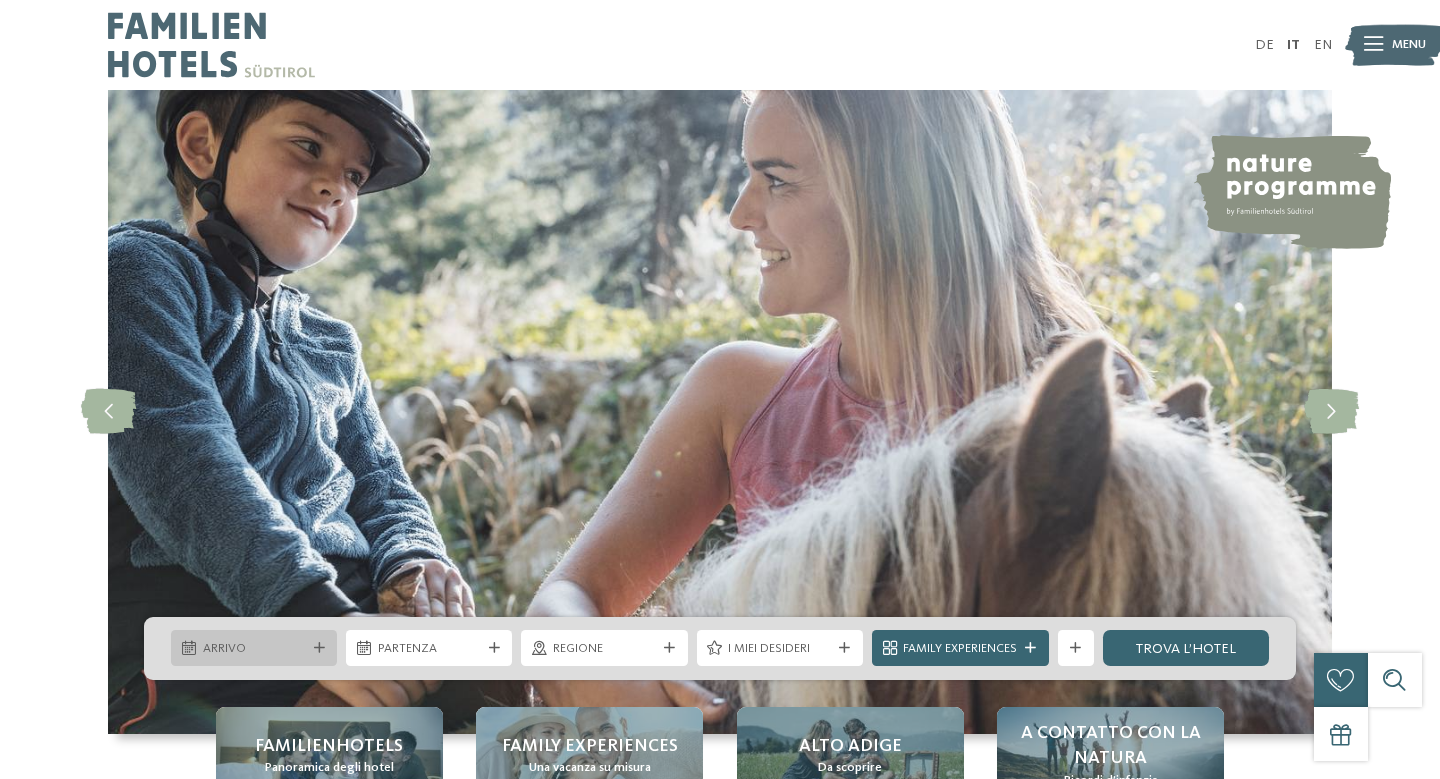 scroll, scrollTop: 0, scrollLeft: 0, axis: both 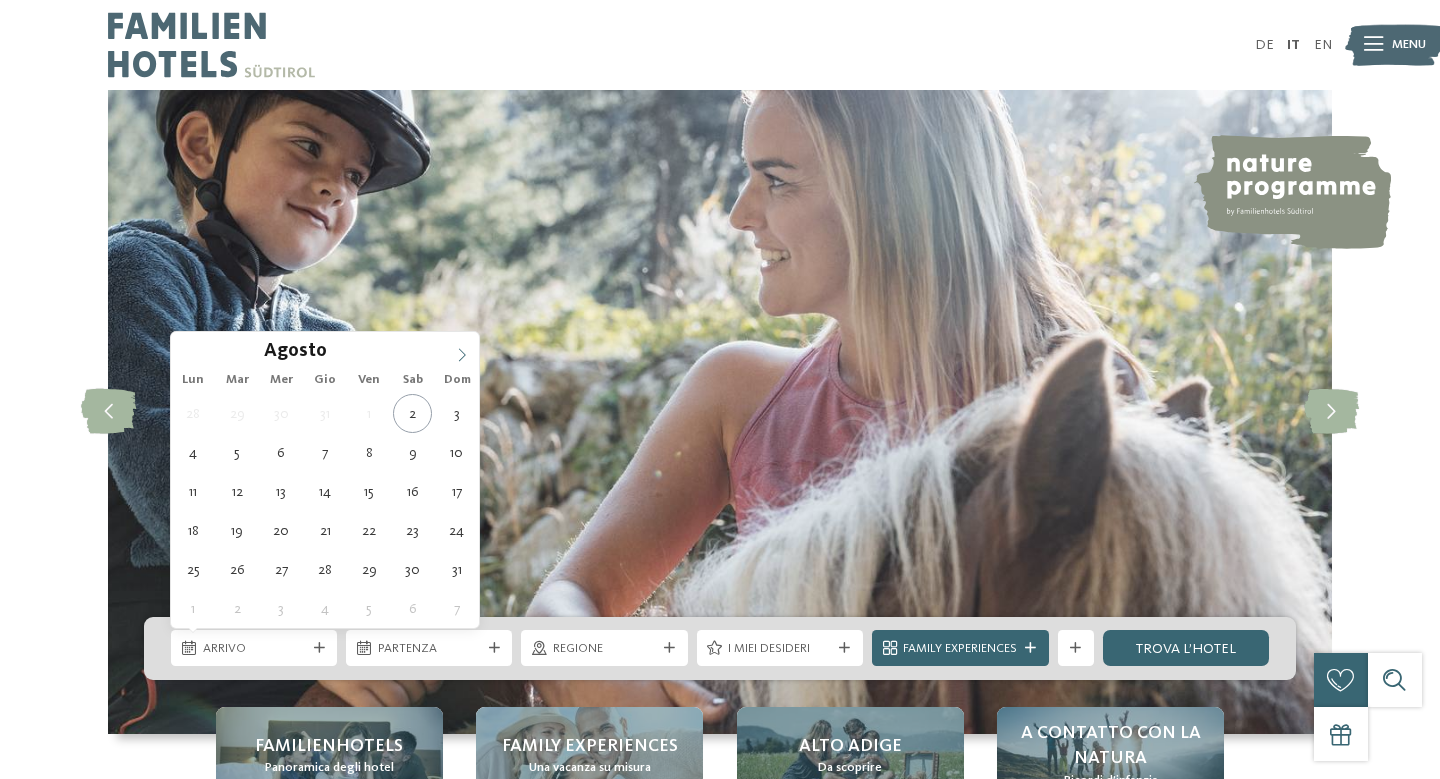 click 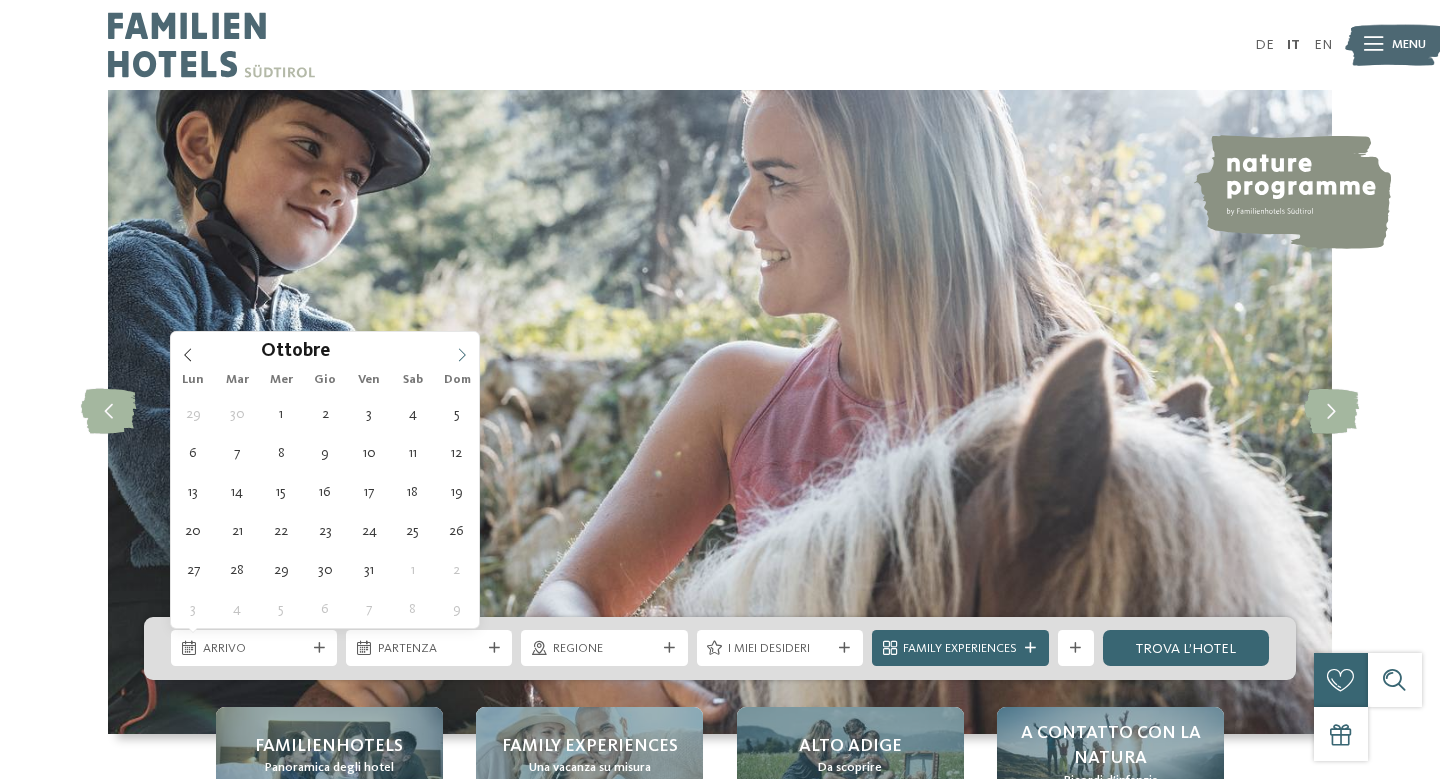 click 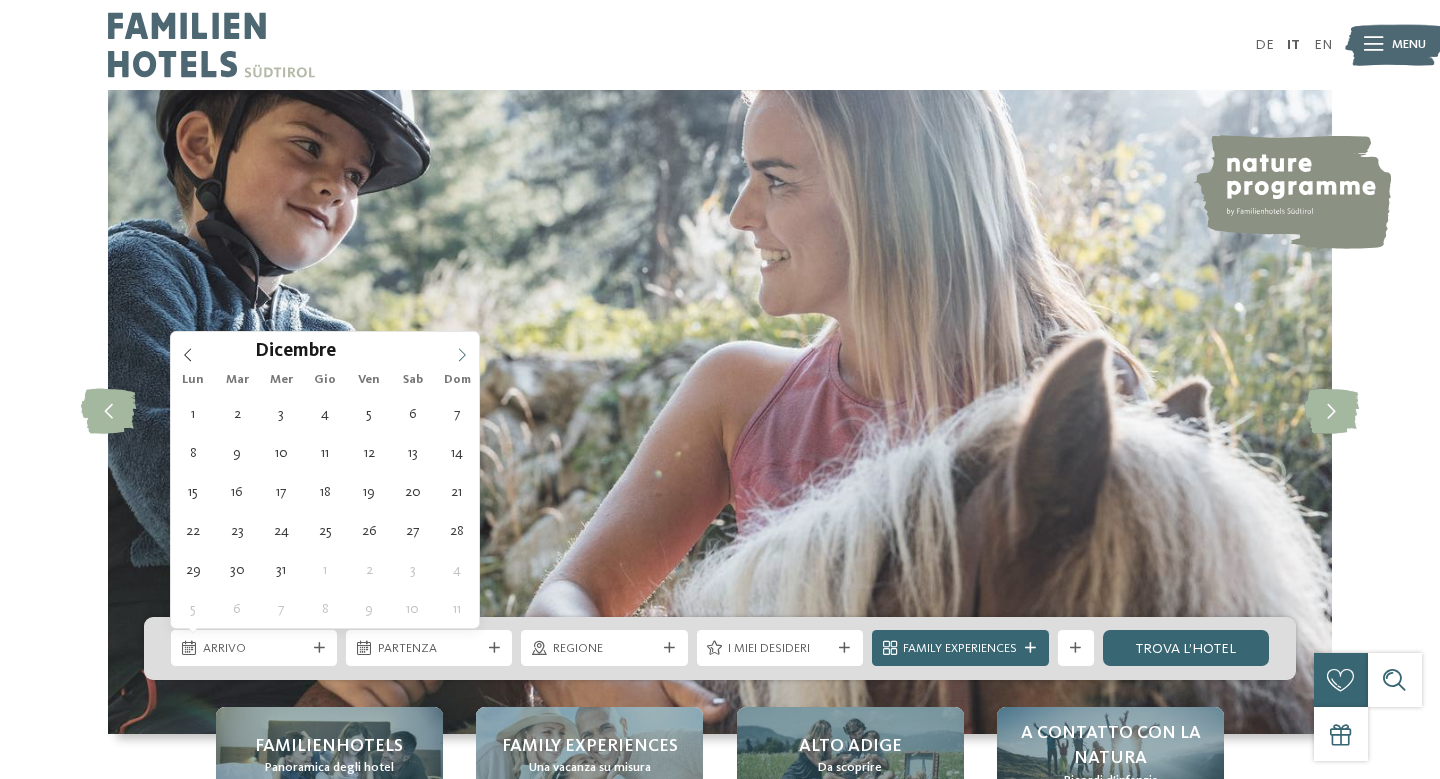 click 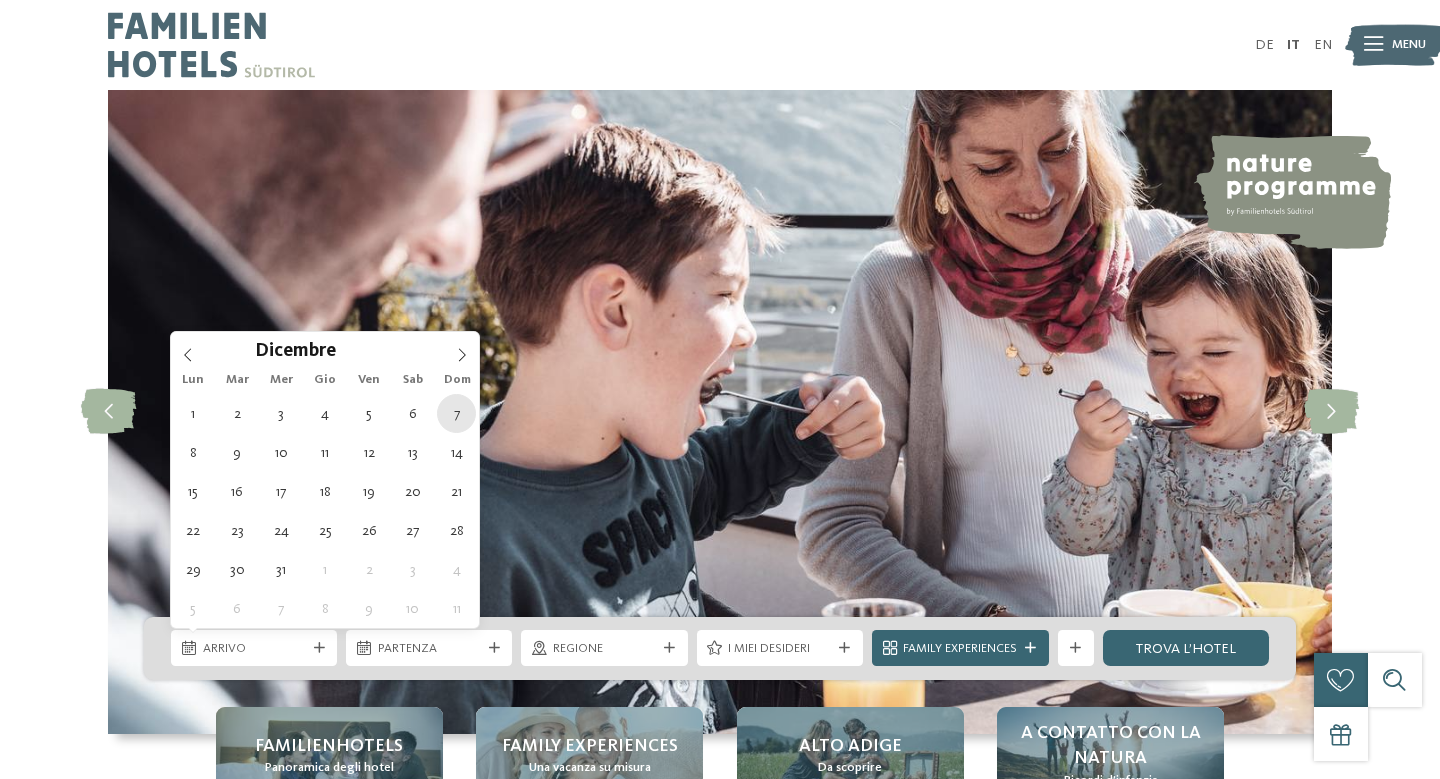 type on "07.12.2025" 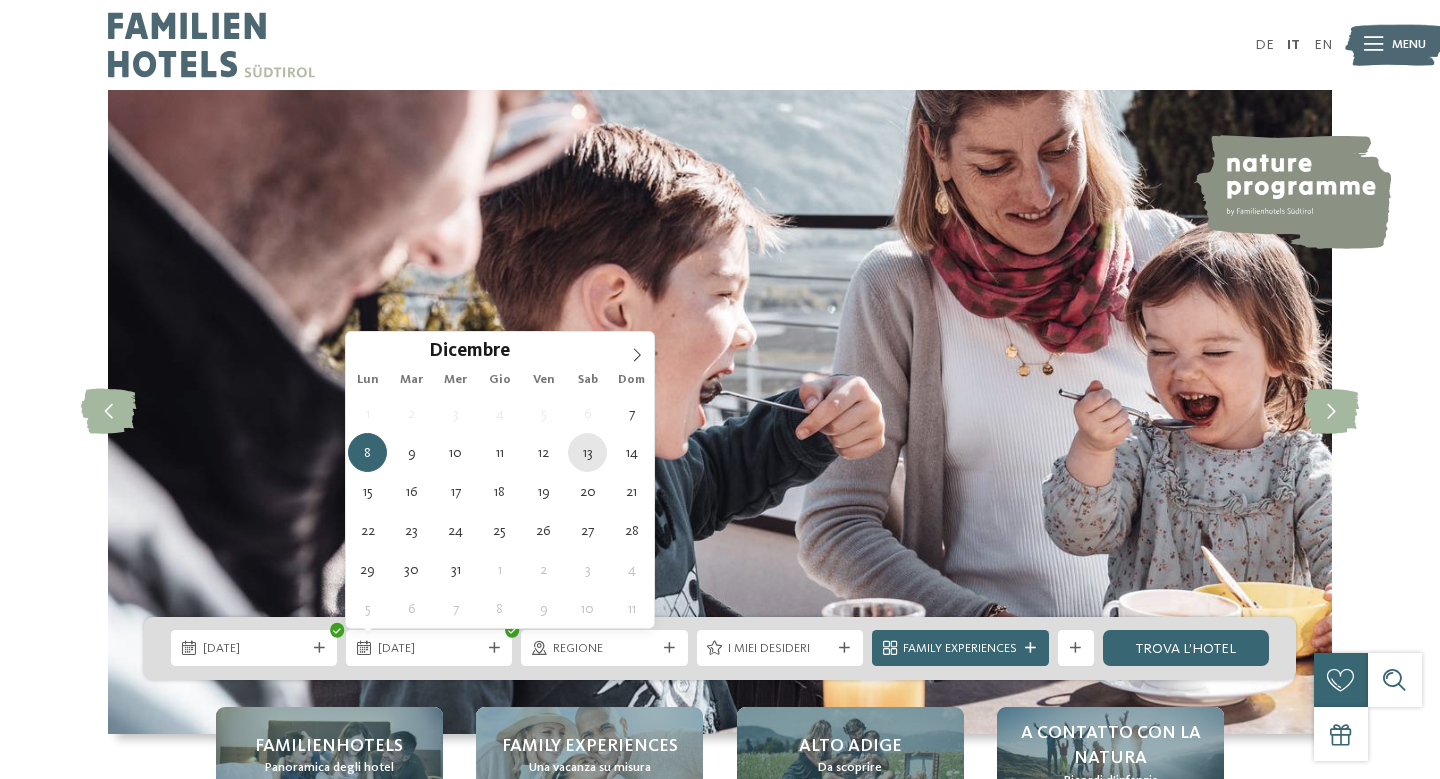 type on "13.12.2025" 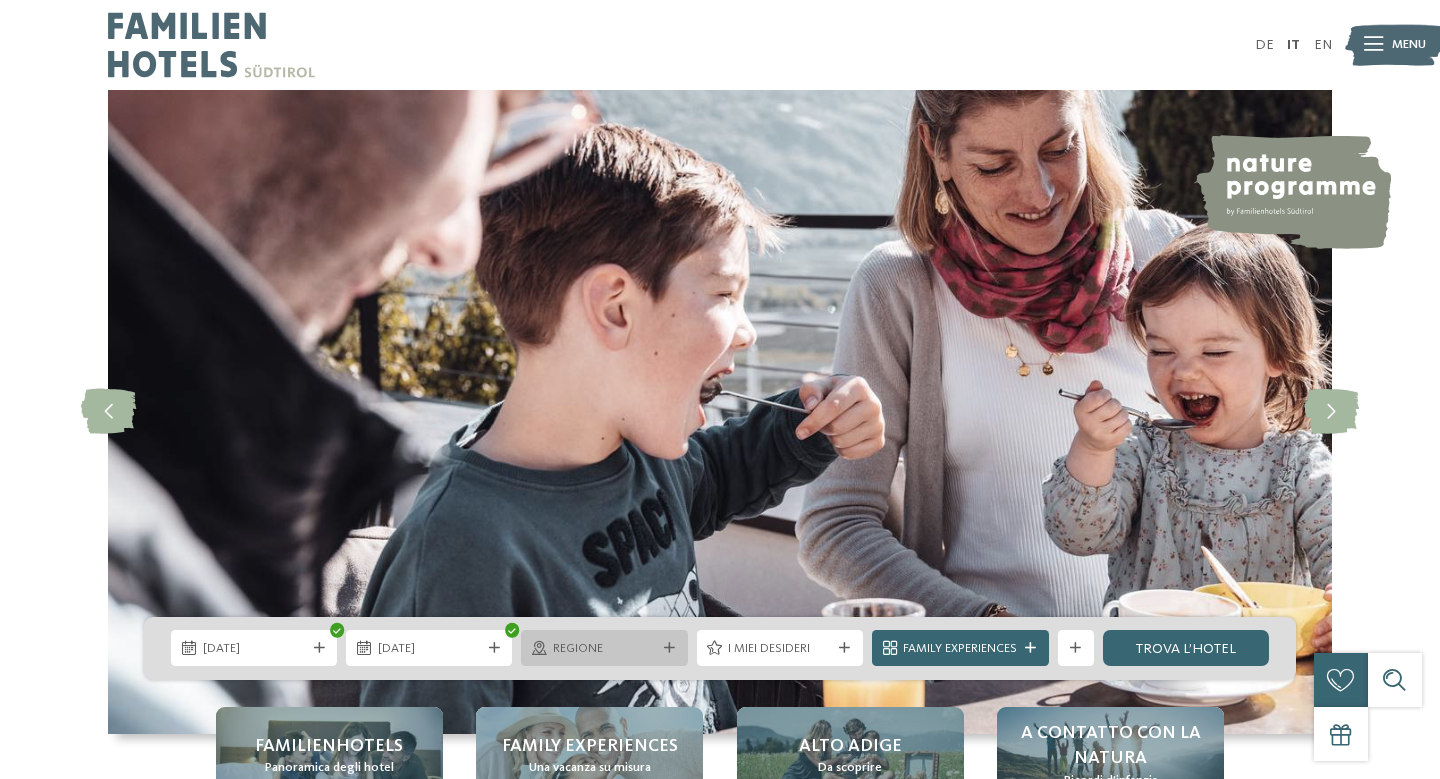 click on "Regione" at bounding box center [604, 649] 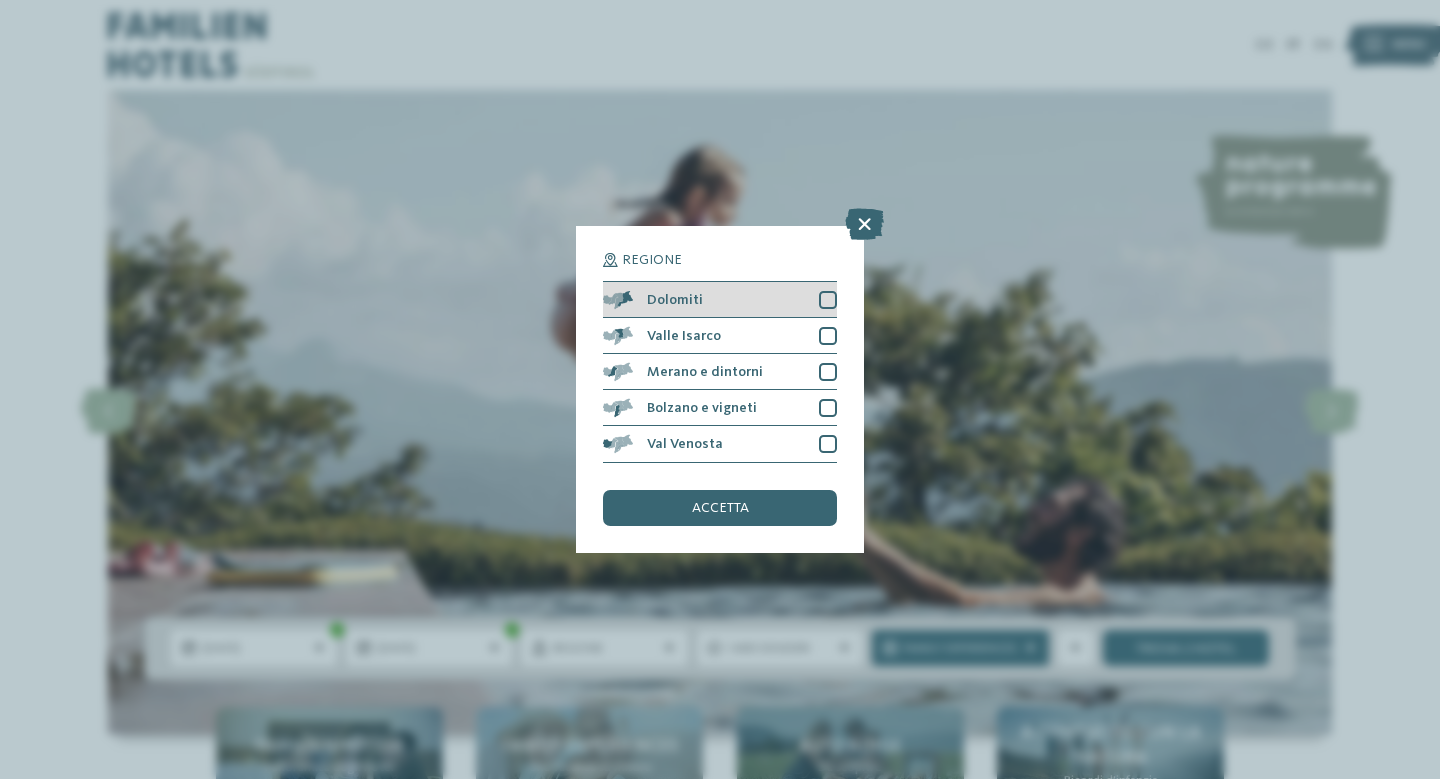 click at bounding box center (828, 300) 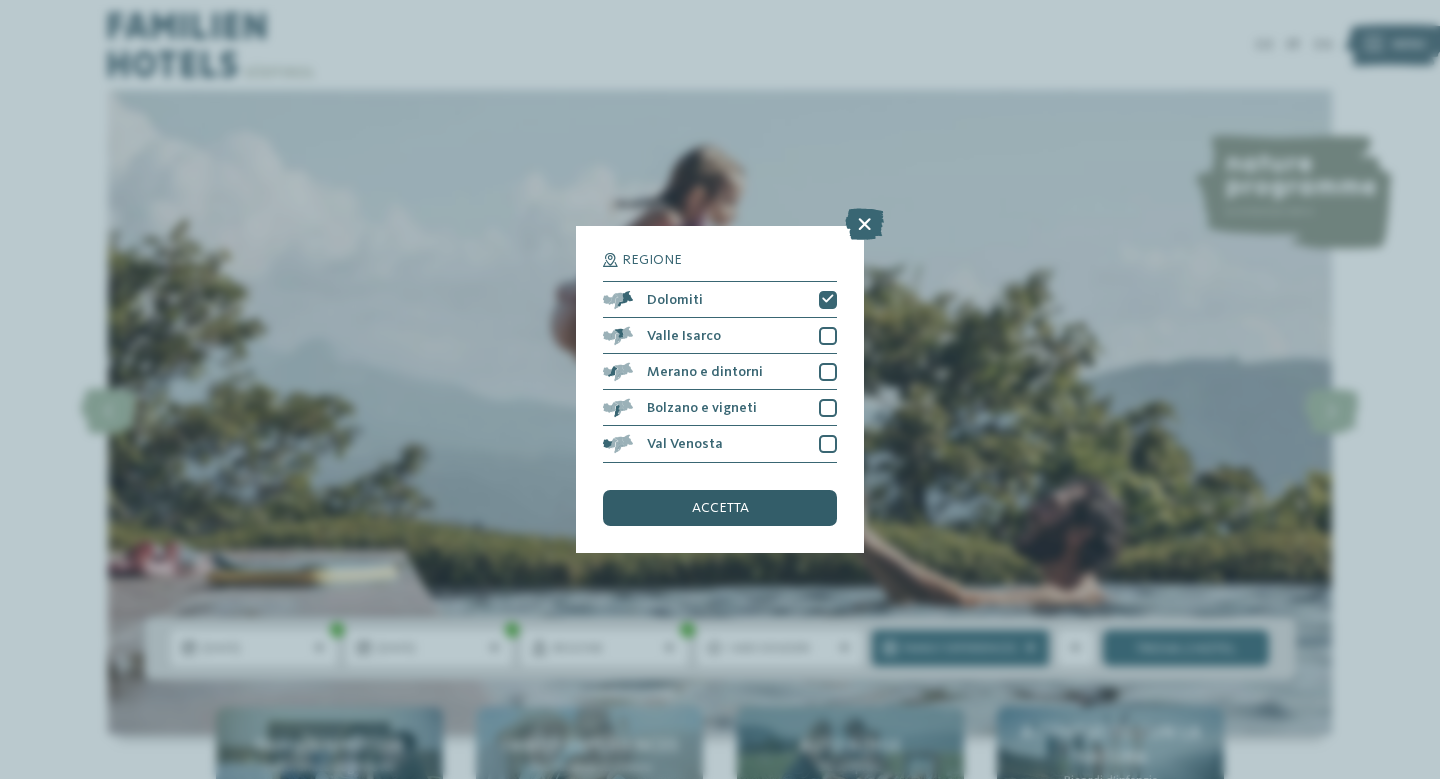 click on "accetta" at bounding box center [720, 508] 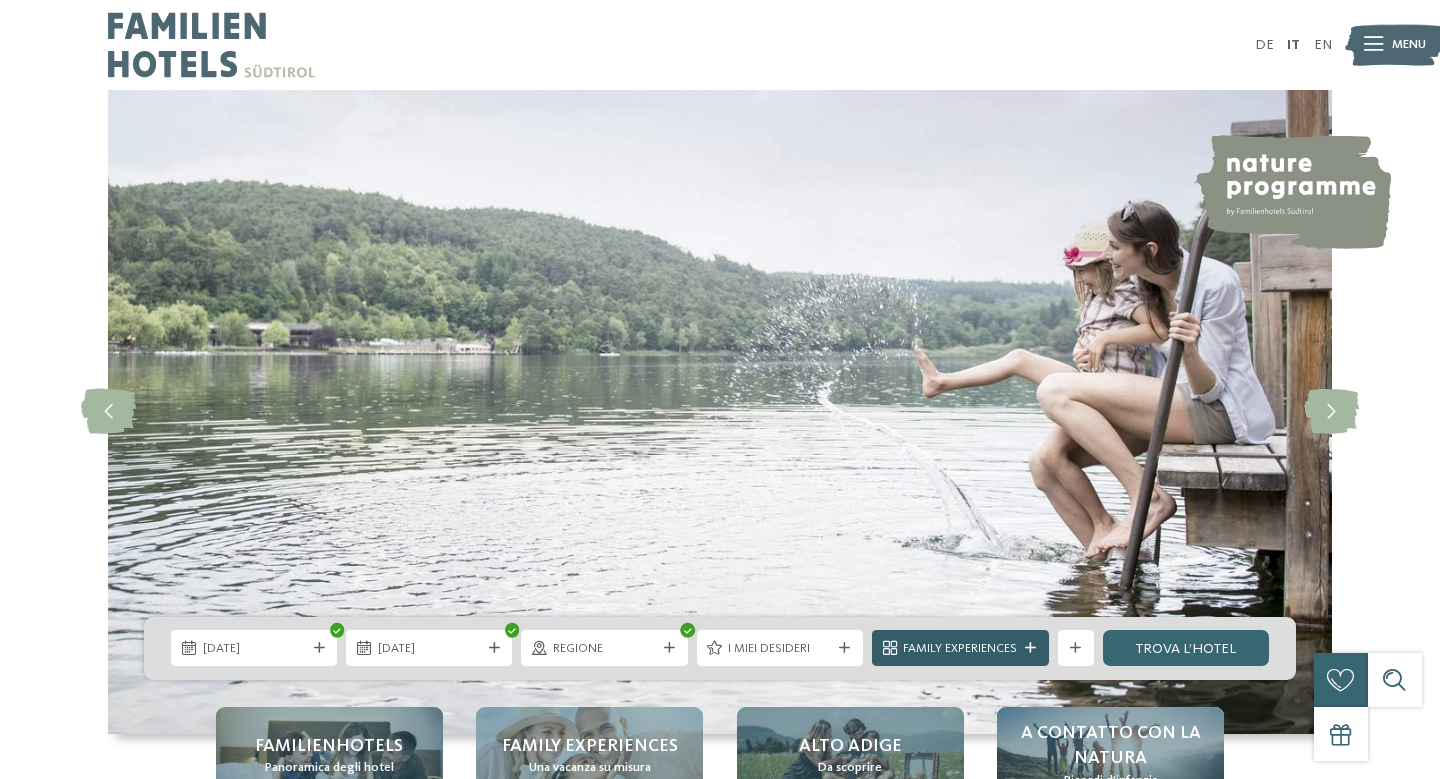 click on "Family Experiences" at bounding box center (960, 649) 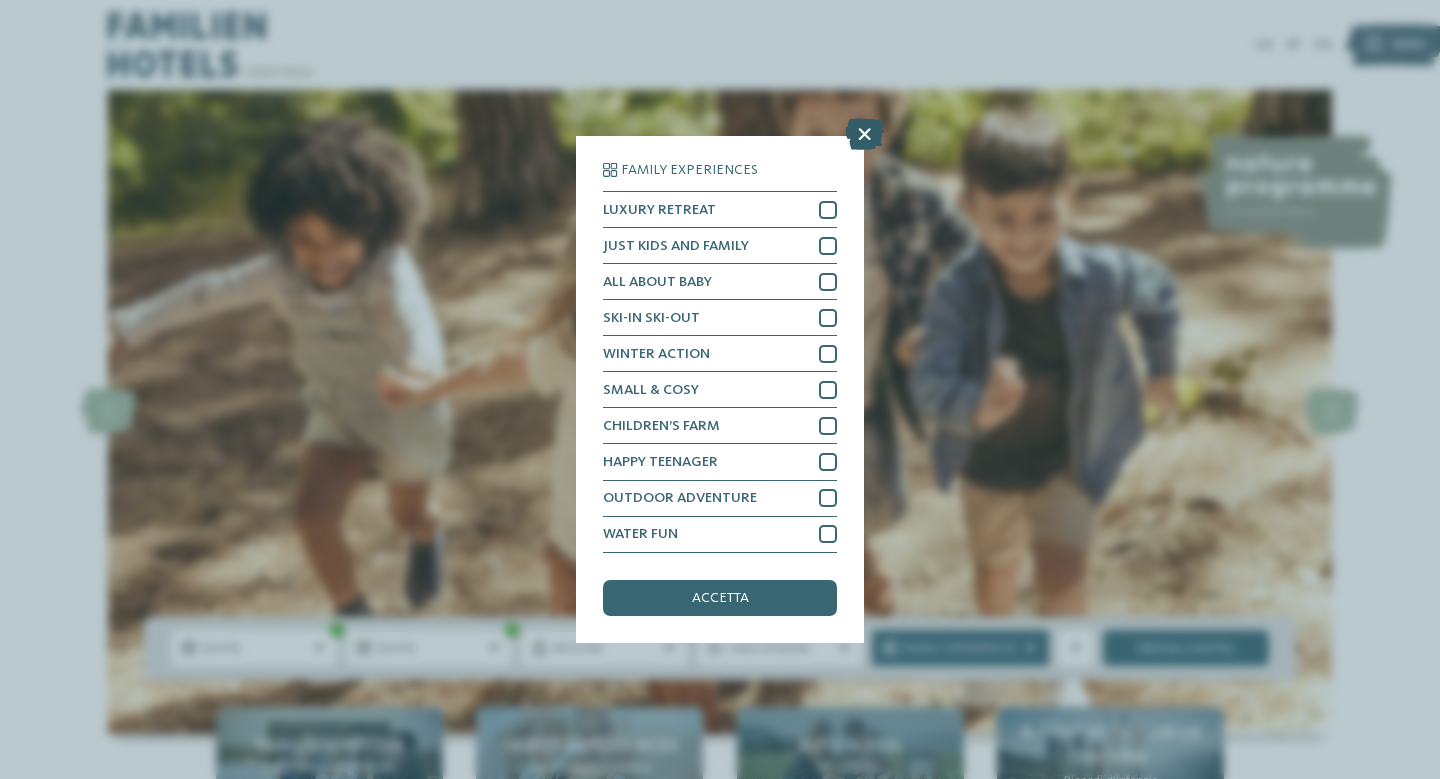 click at bounding box center [864, 135] 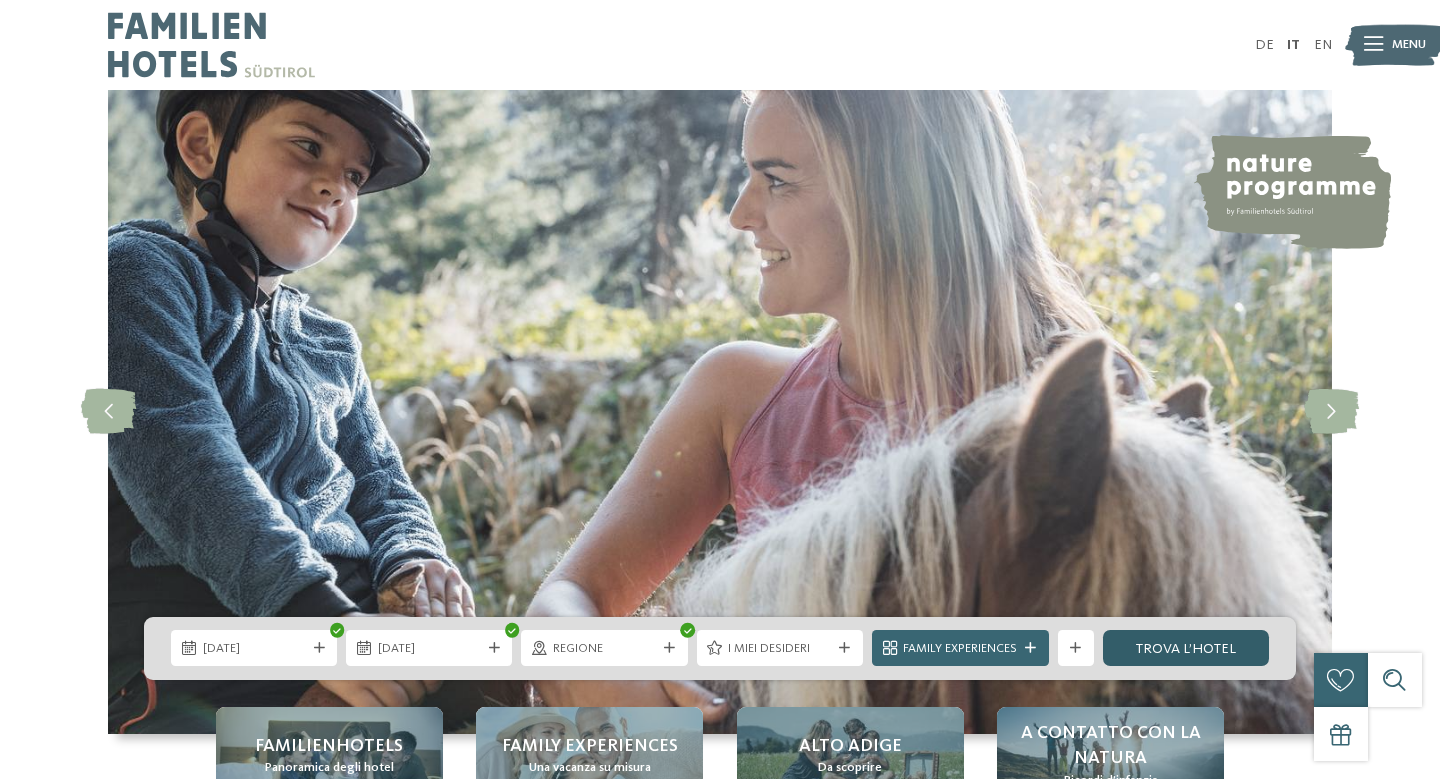 click on "trova l’hotel" at bounding box center [1186, 648] 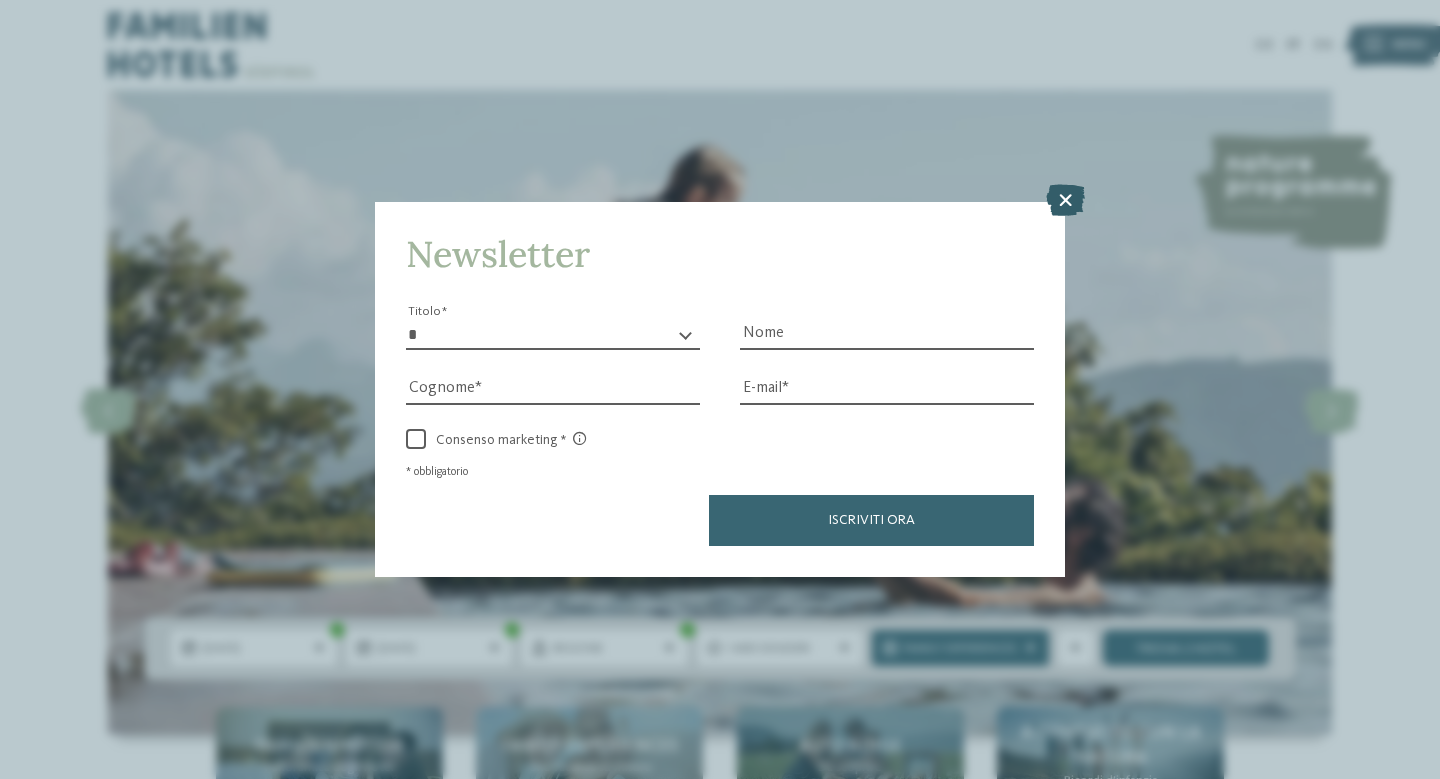 click at bounding box center [1065, 200] 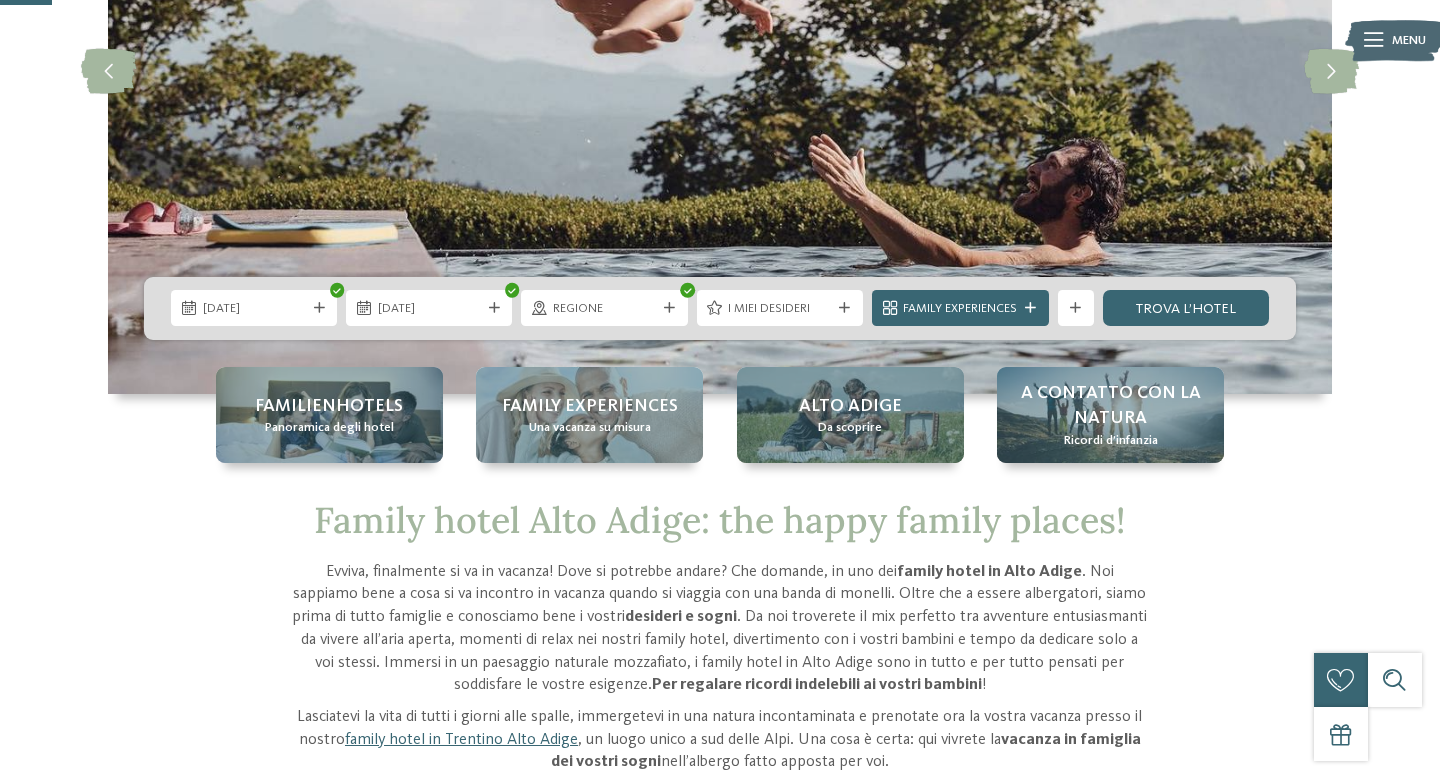 scroll, scrollTop: 0, scrollLeft: 0, axis: both 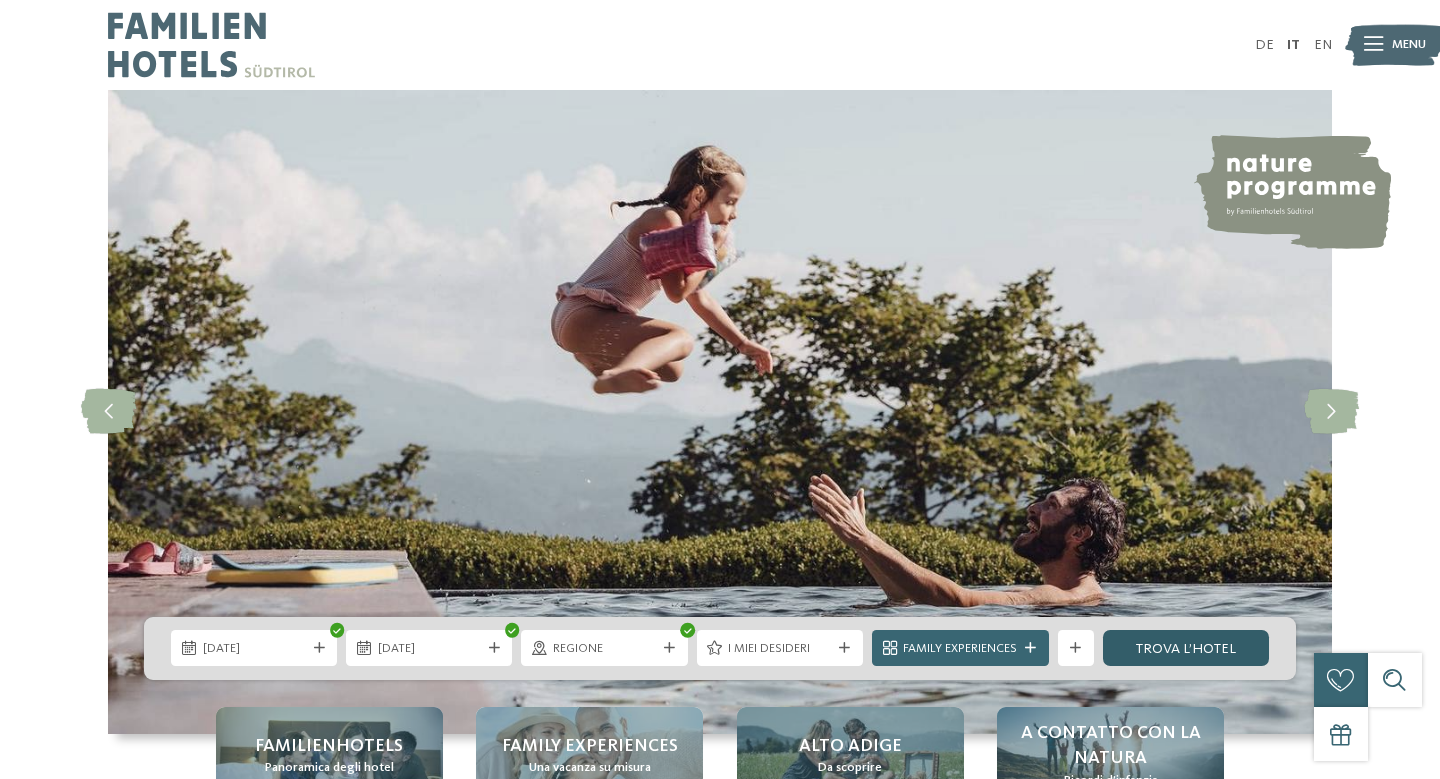 click on "trova l’hotel" at bounding box center [1186, 648] 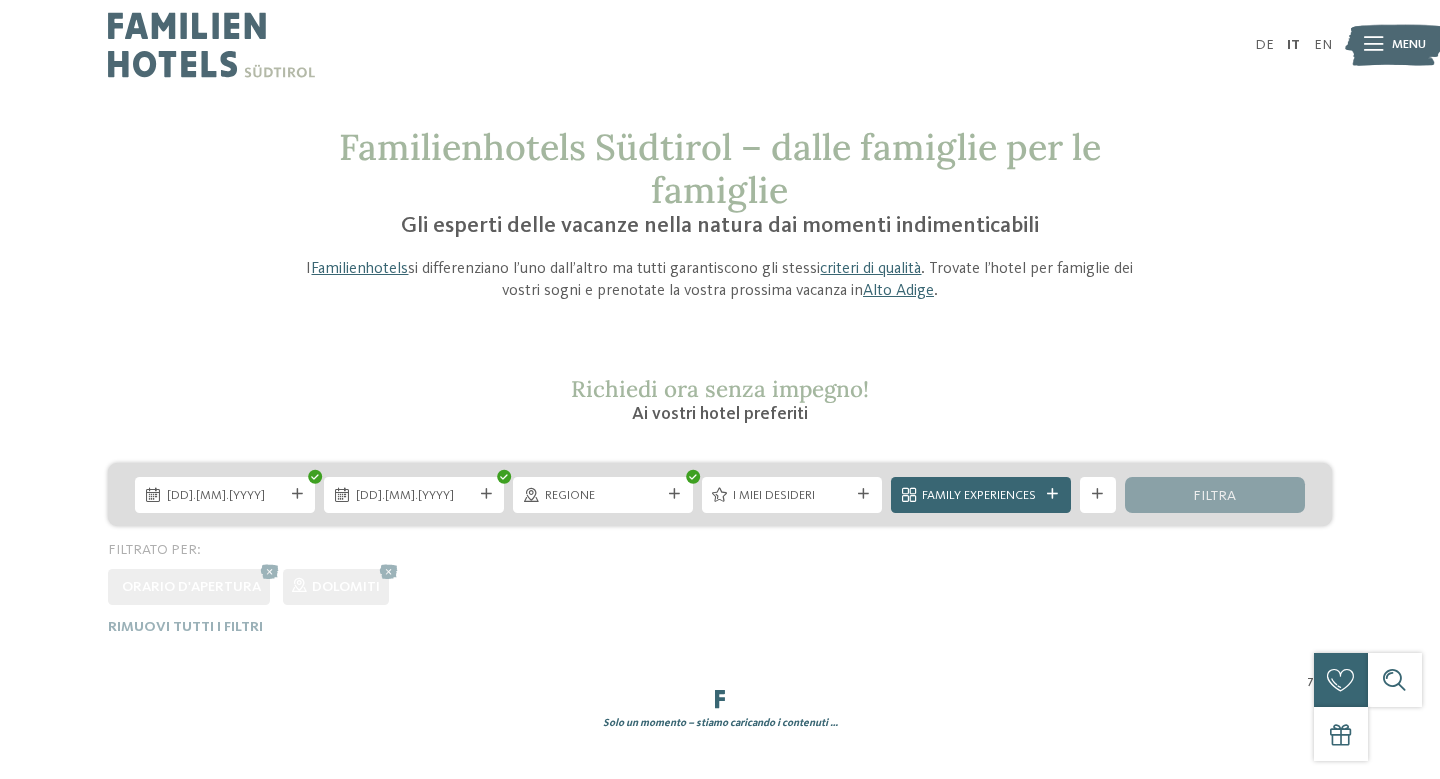 scroll, scrollTop: 0, scrollLeft: 0, axis: both 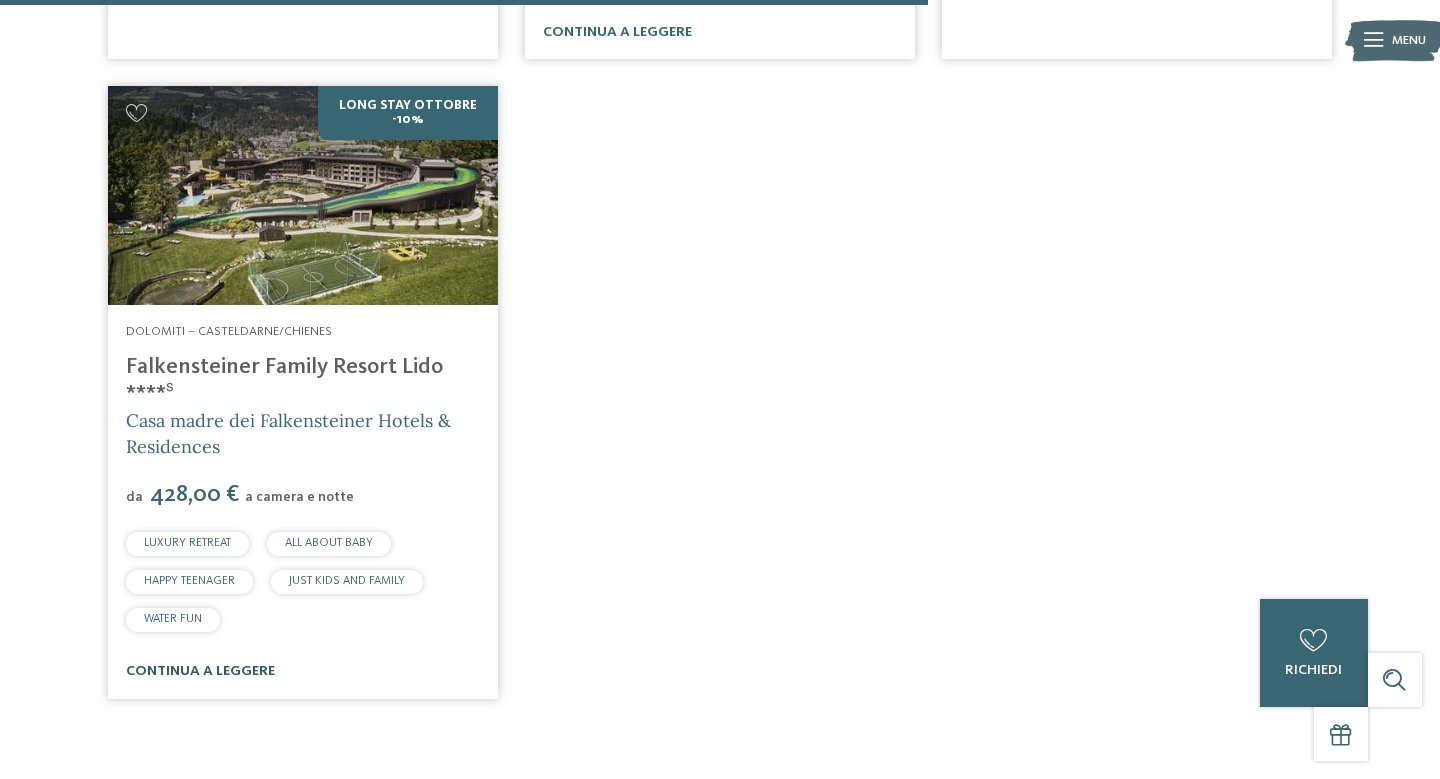 click on "continua a leggere" at bounding box center (200, 671) 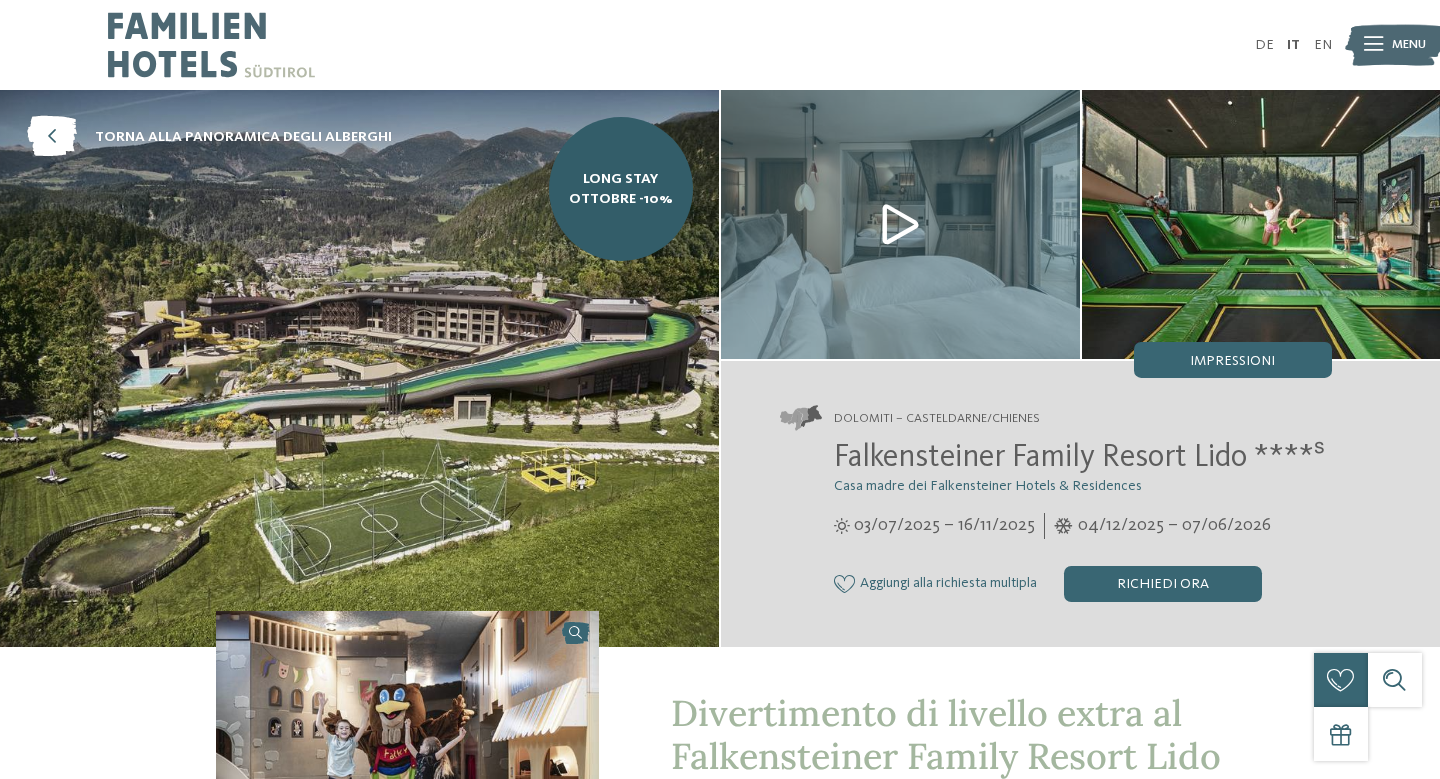 scroll, scrollTop: 0, scrollLeft: 0, axis: both 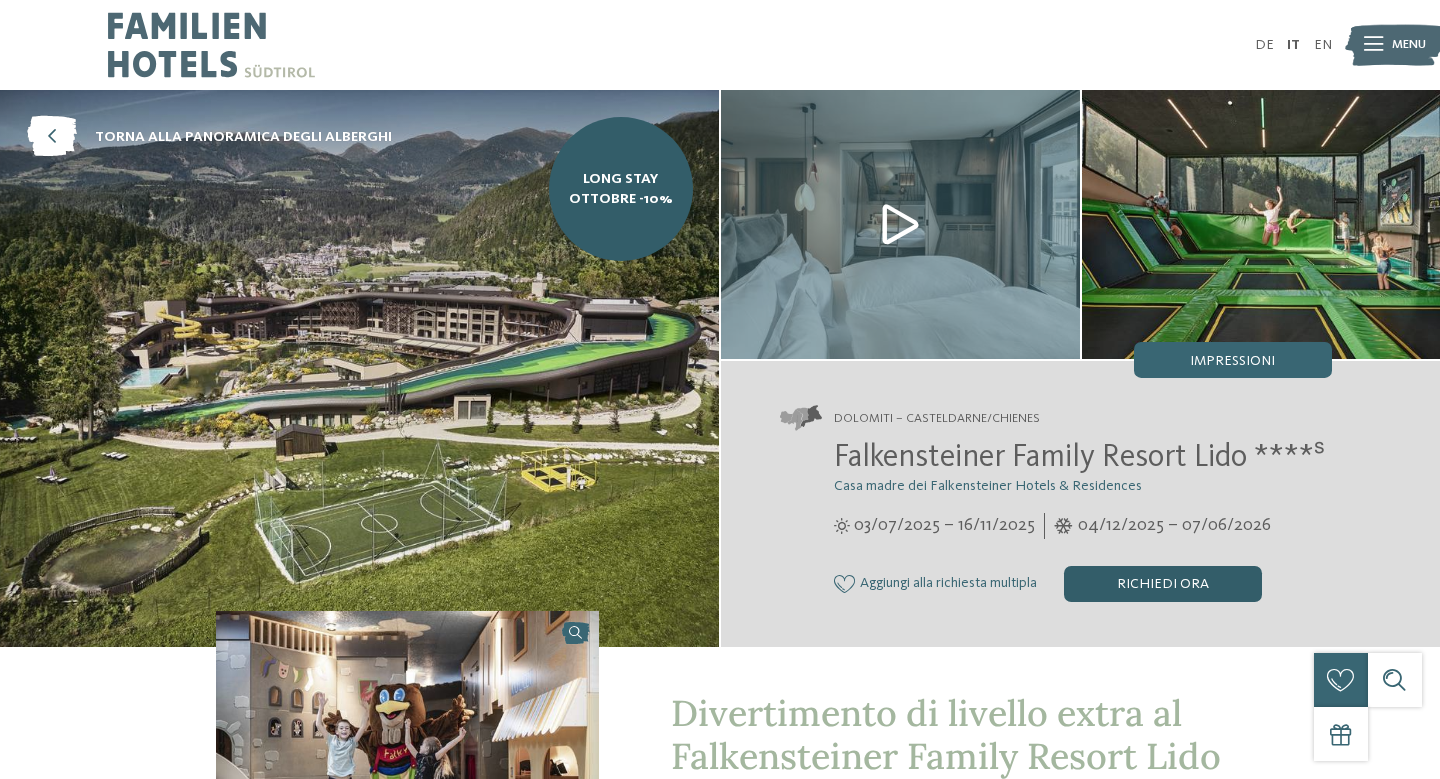click on "Richiedi ora" at bounding box center [1163, 584] 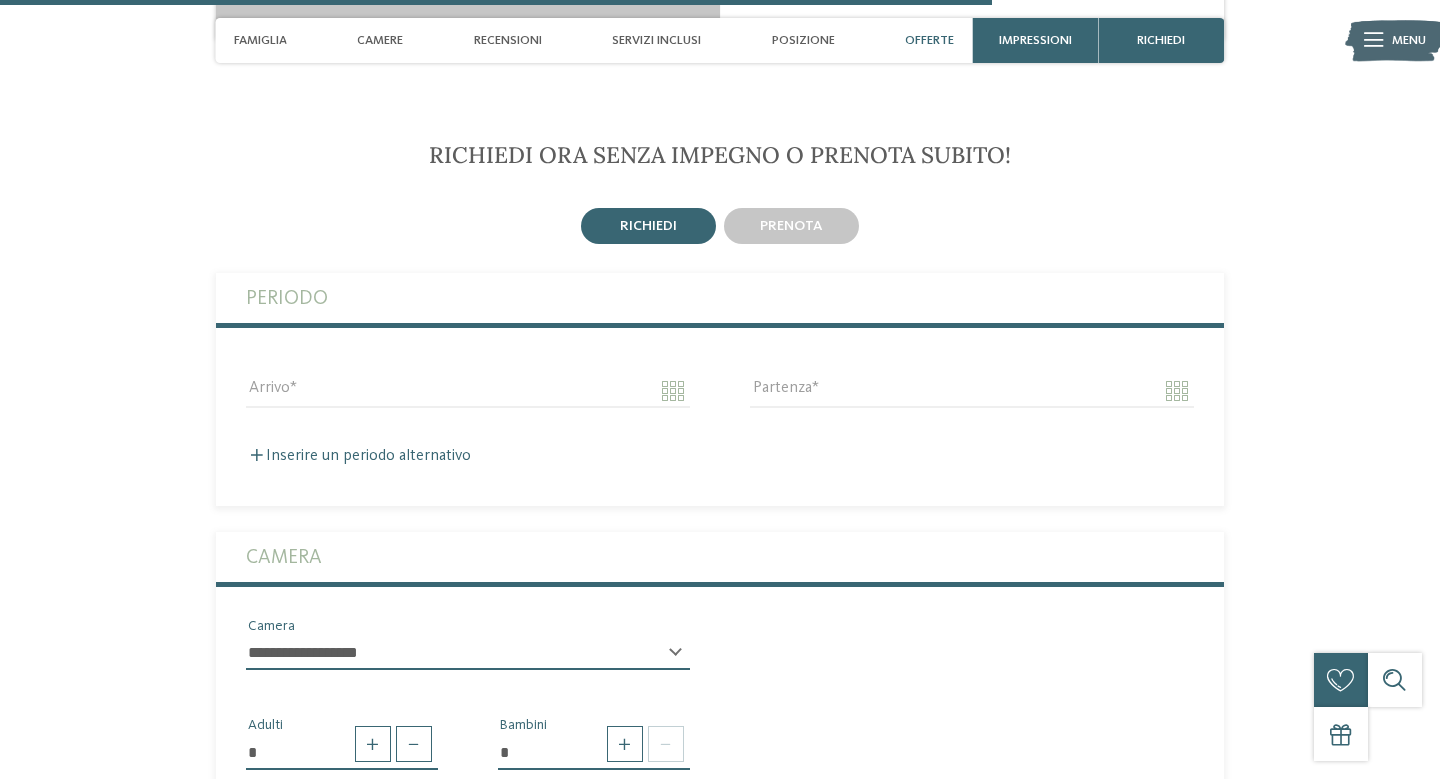 scroll, scrollTop: 4297, scrollLeft: 0, axis: vertical 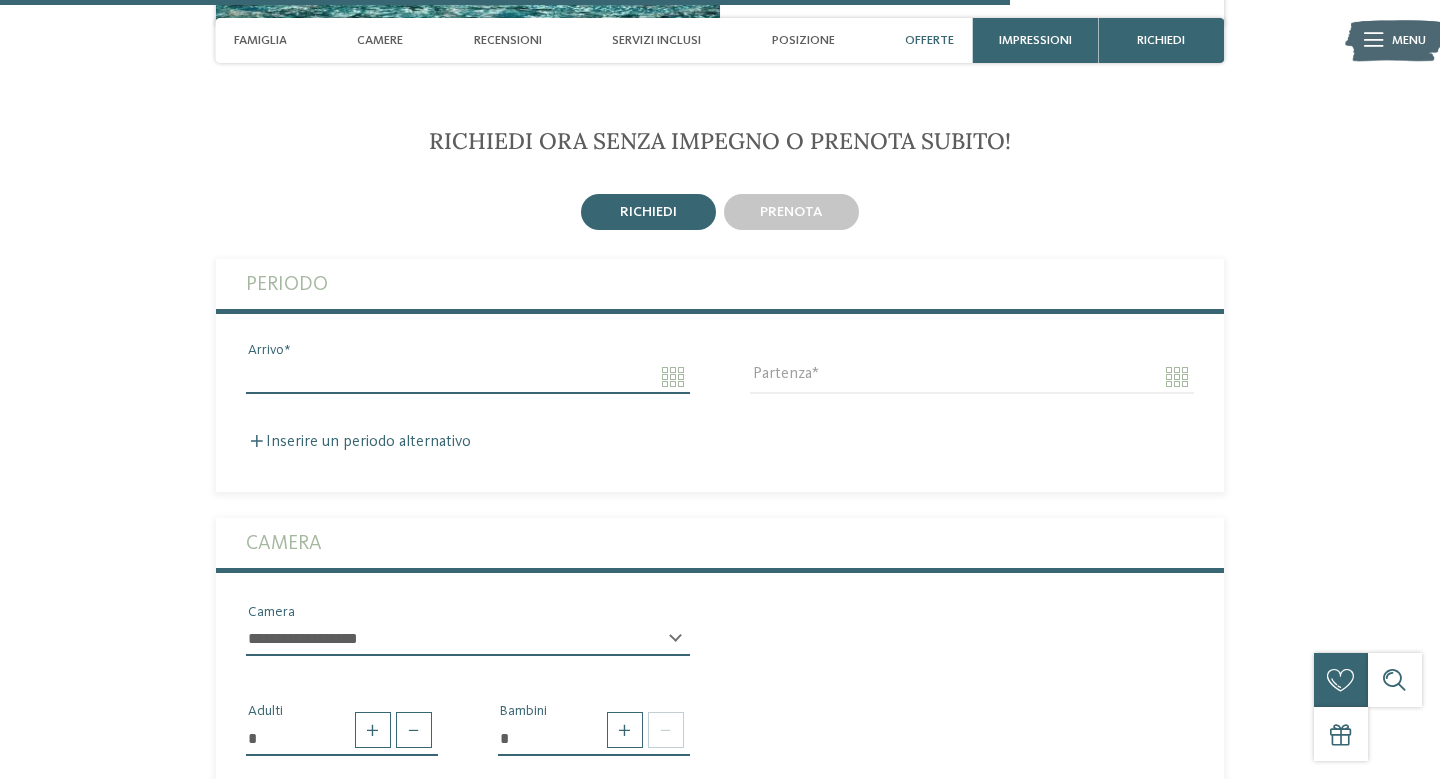 click on "Solo un momento – il sito web sta caricando …
DE
IT" at bounding box center (720, -833) 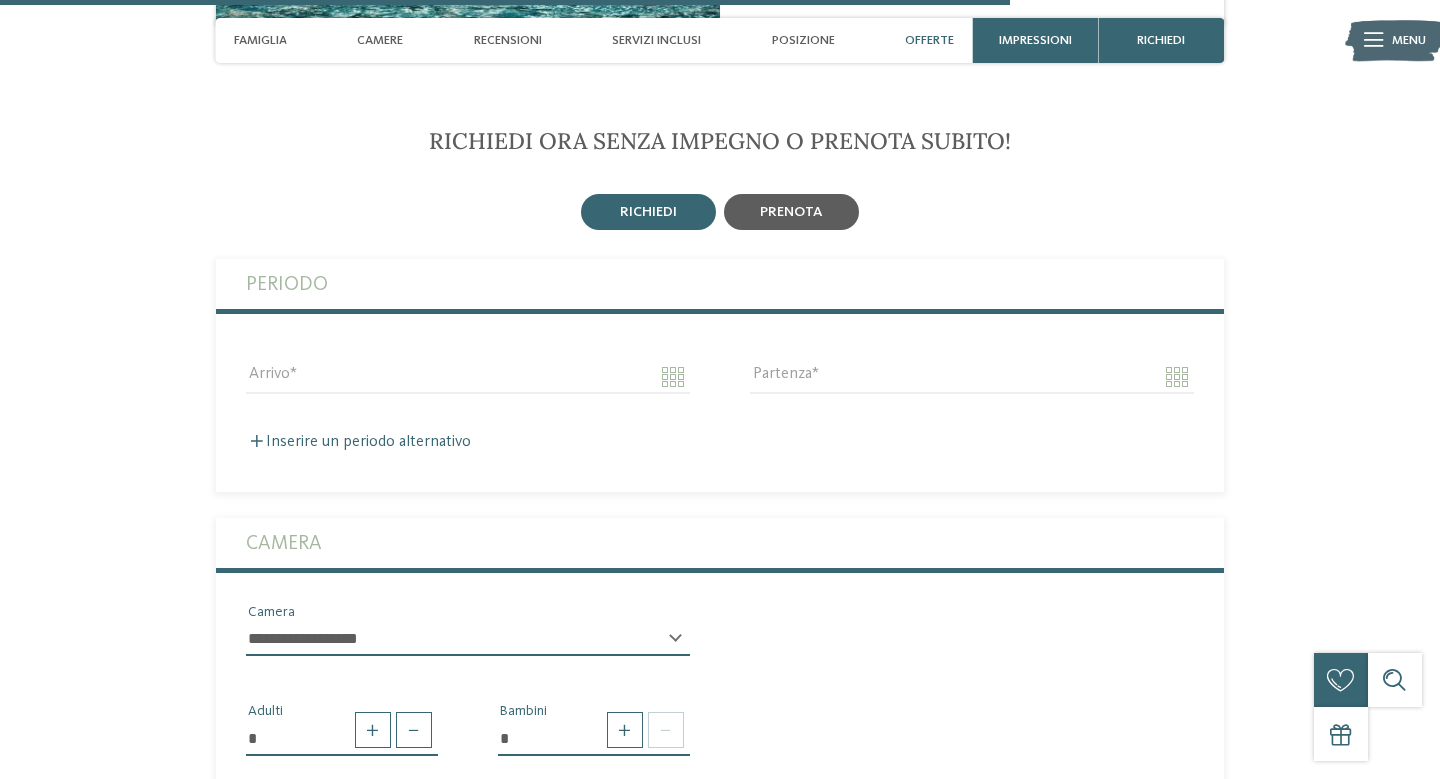 click on "prenota" at bounding box center (791, 212) 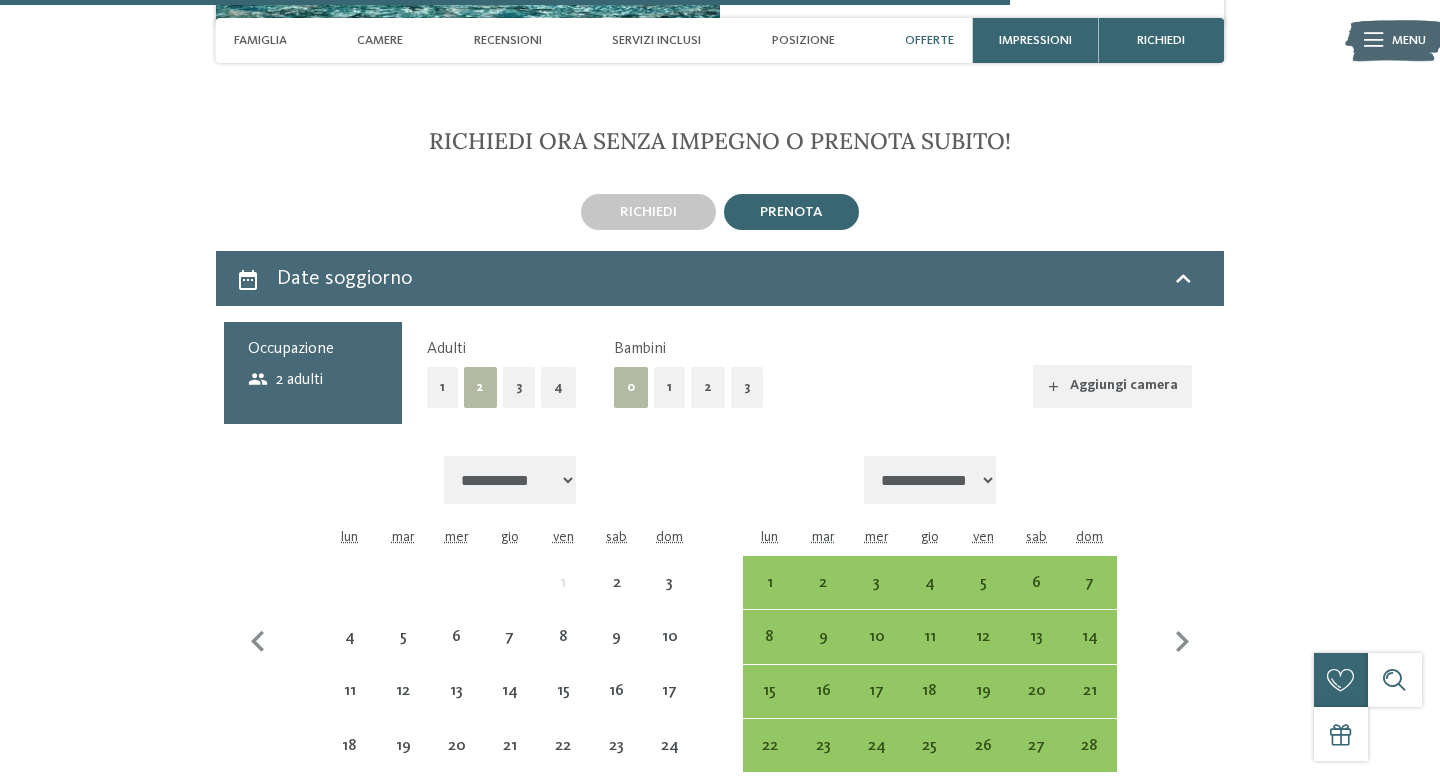 click on "1" at bounding box center [669, 387] 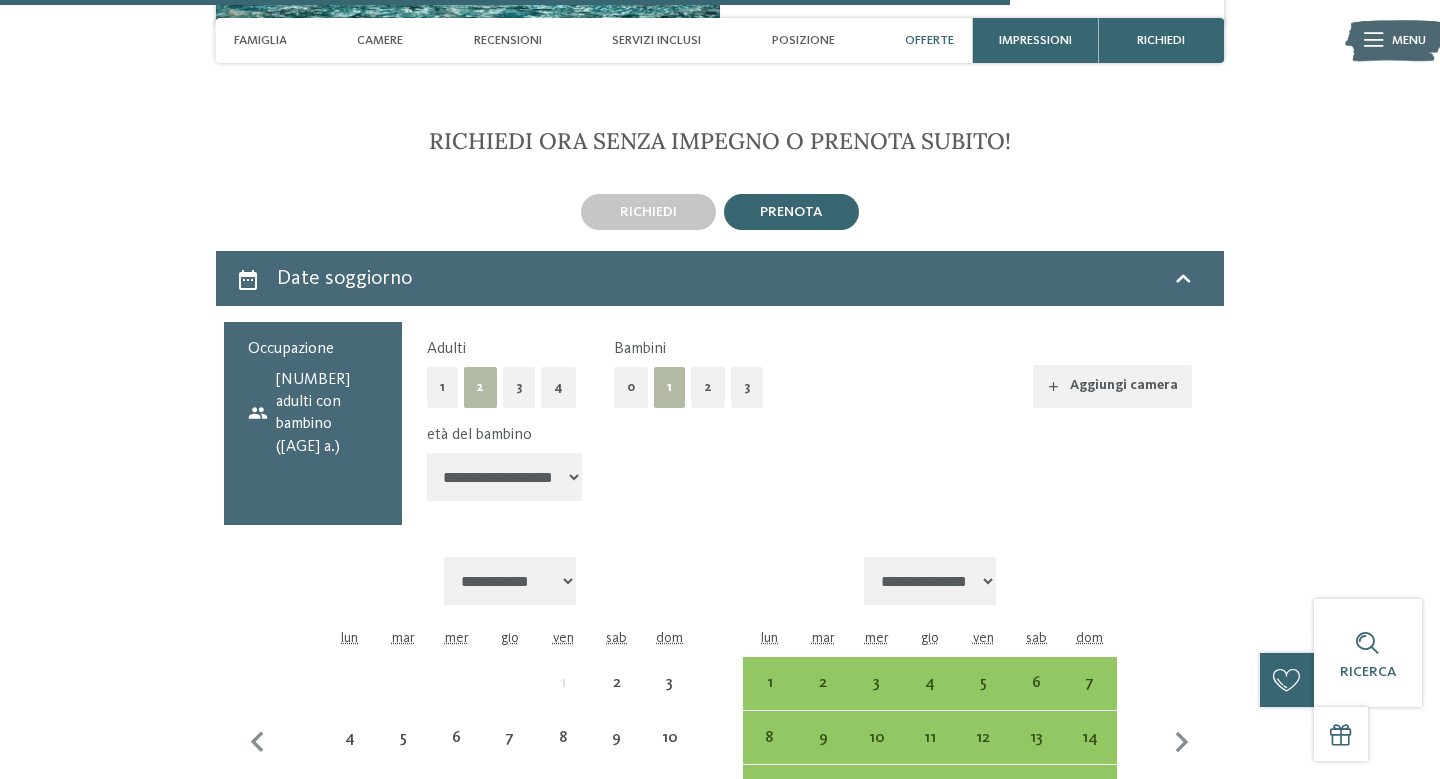 click on "**********" at bounding box center [505, 477] 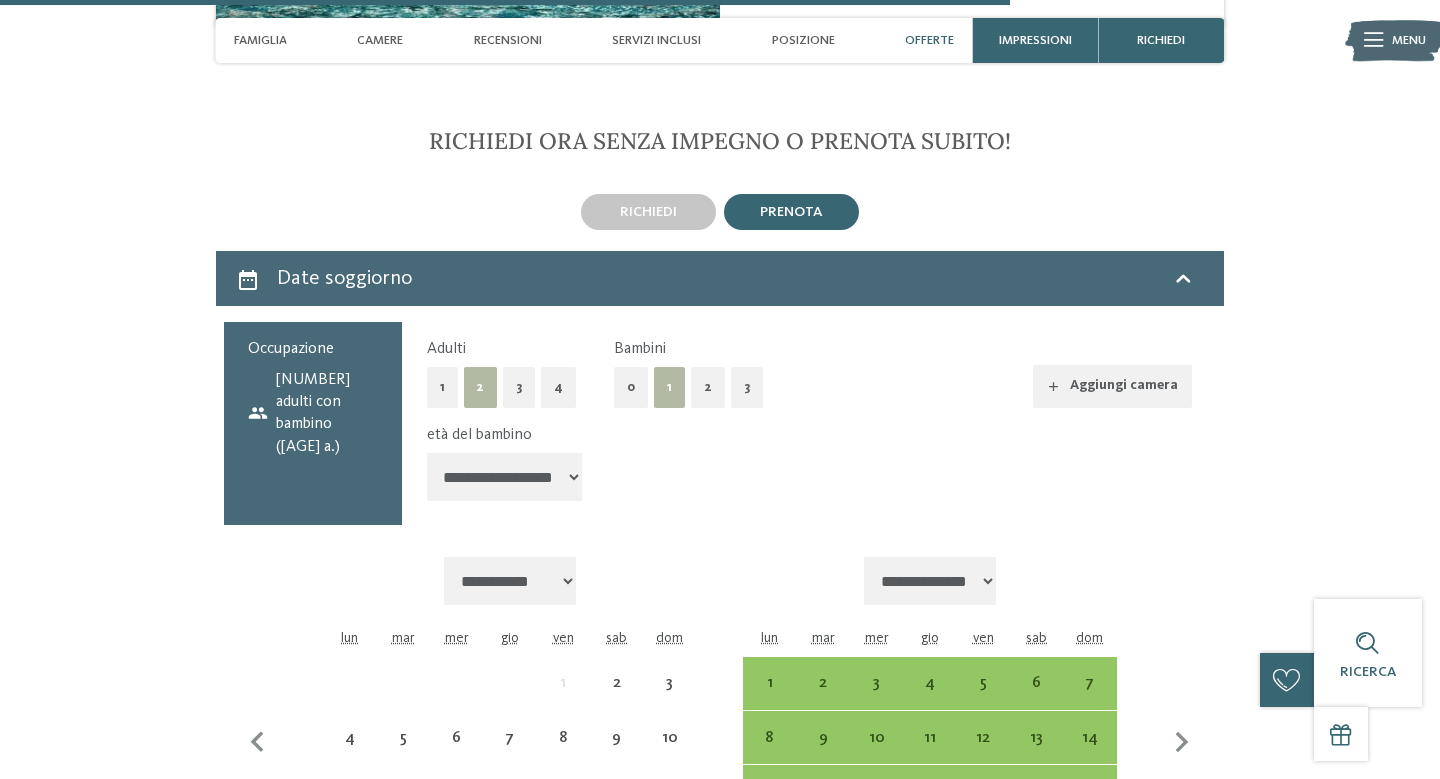 select on "*" 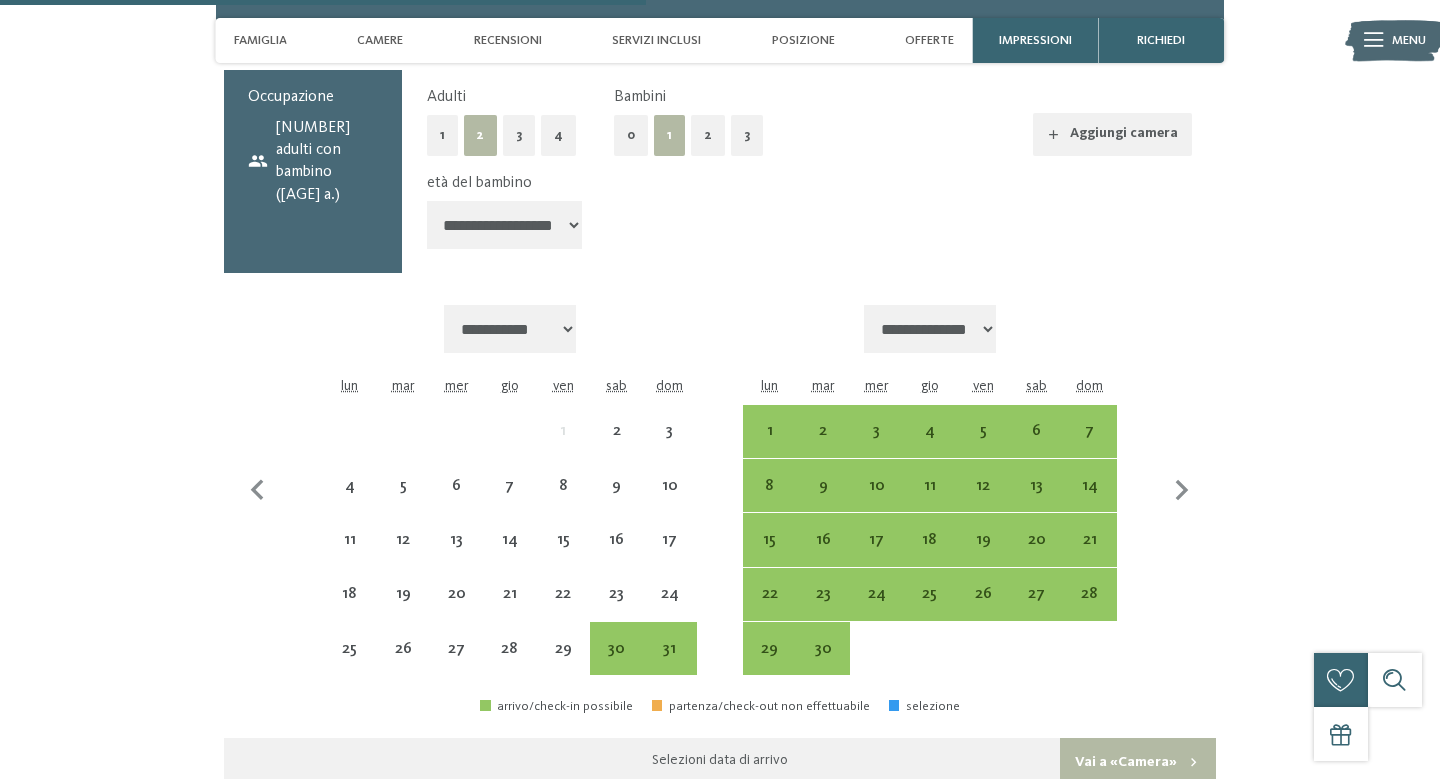 scroll, scrollTop: 4691, scrollLeft: 0, axis: vertical 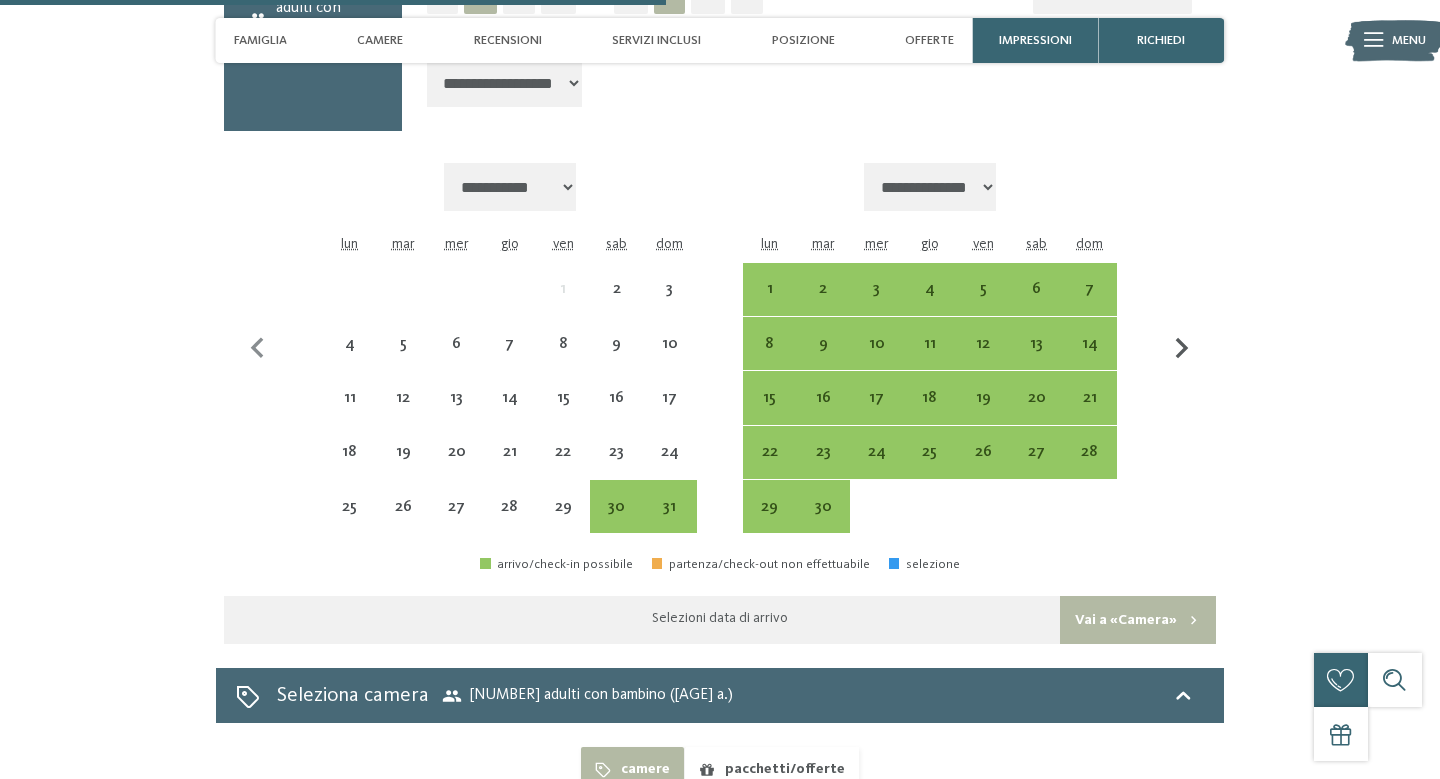 click 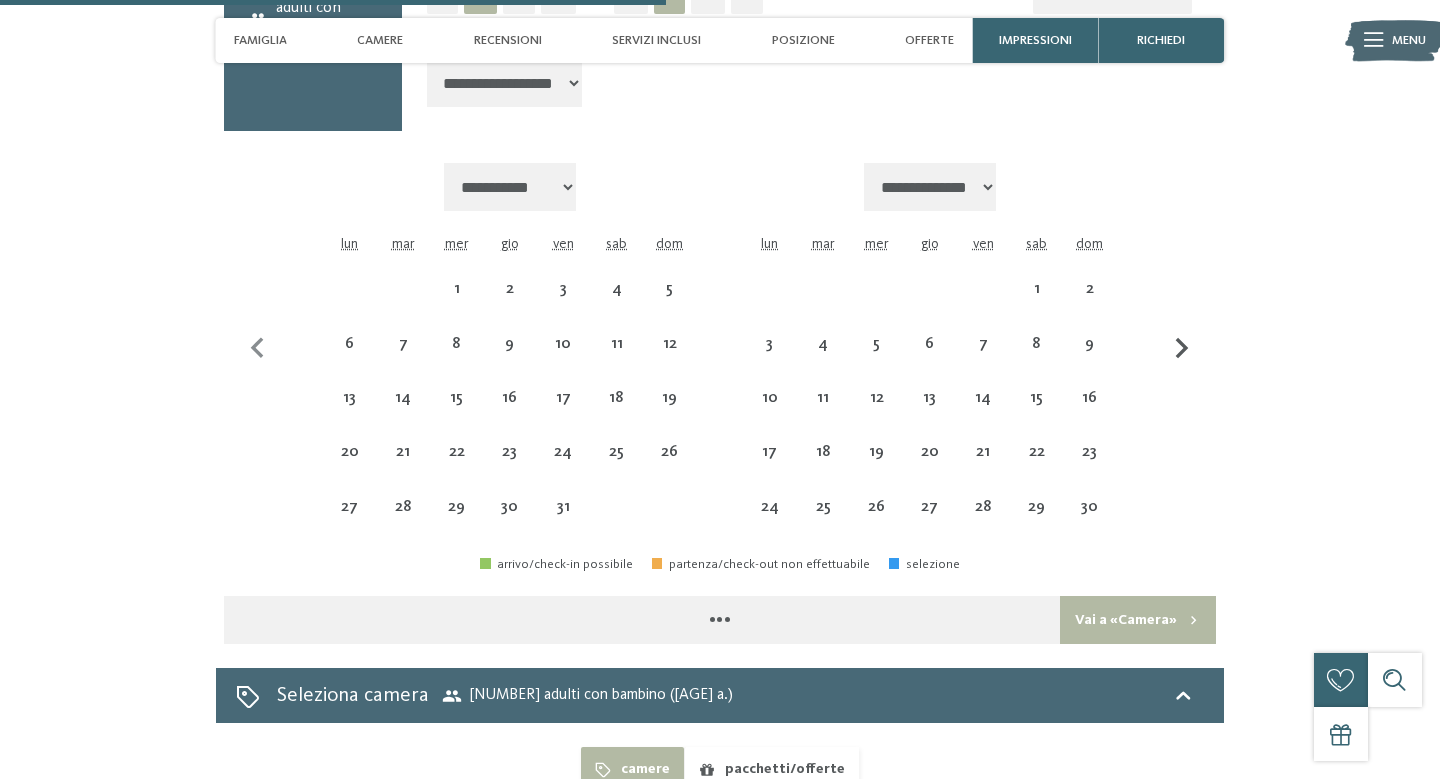 click 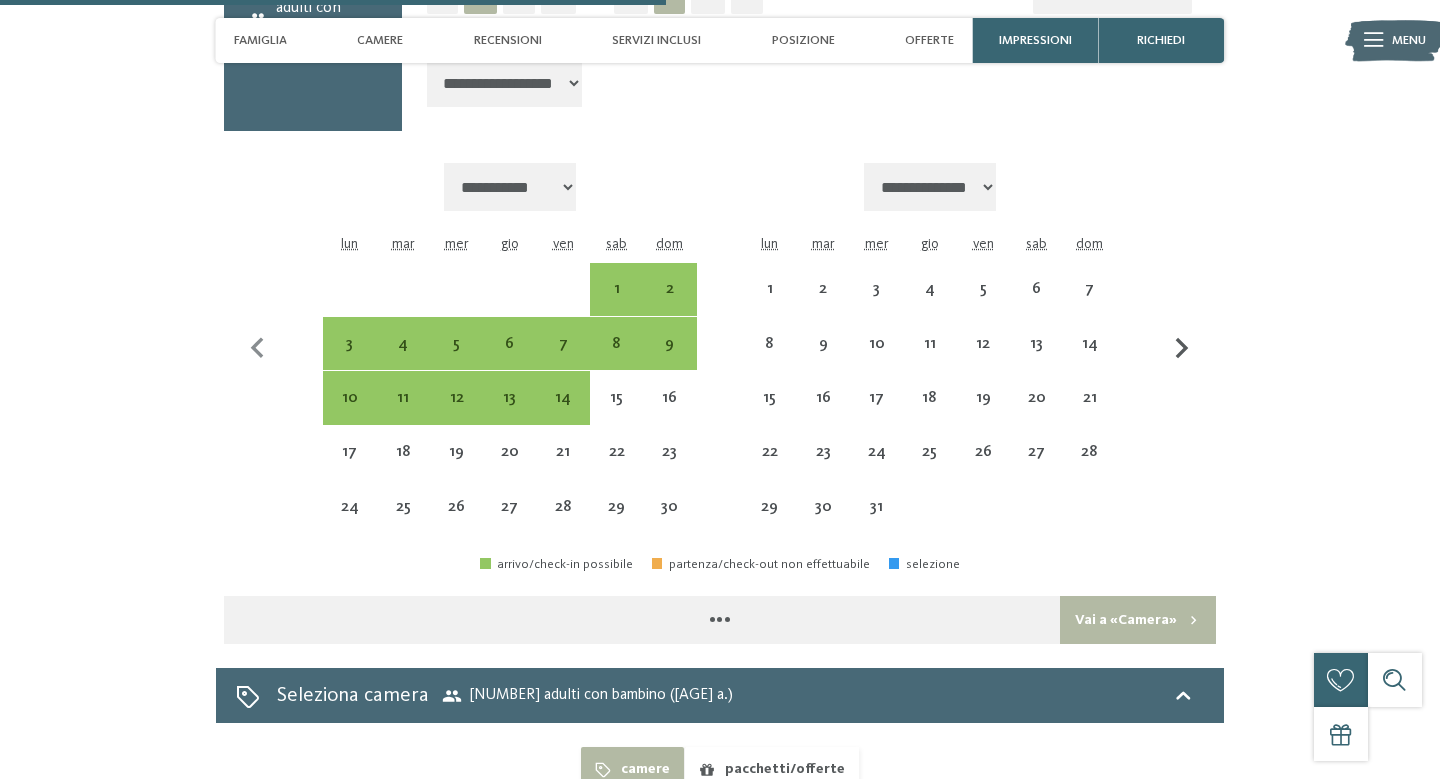 select on "**********" 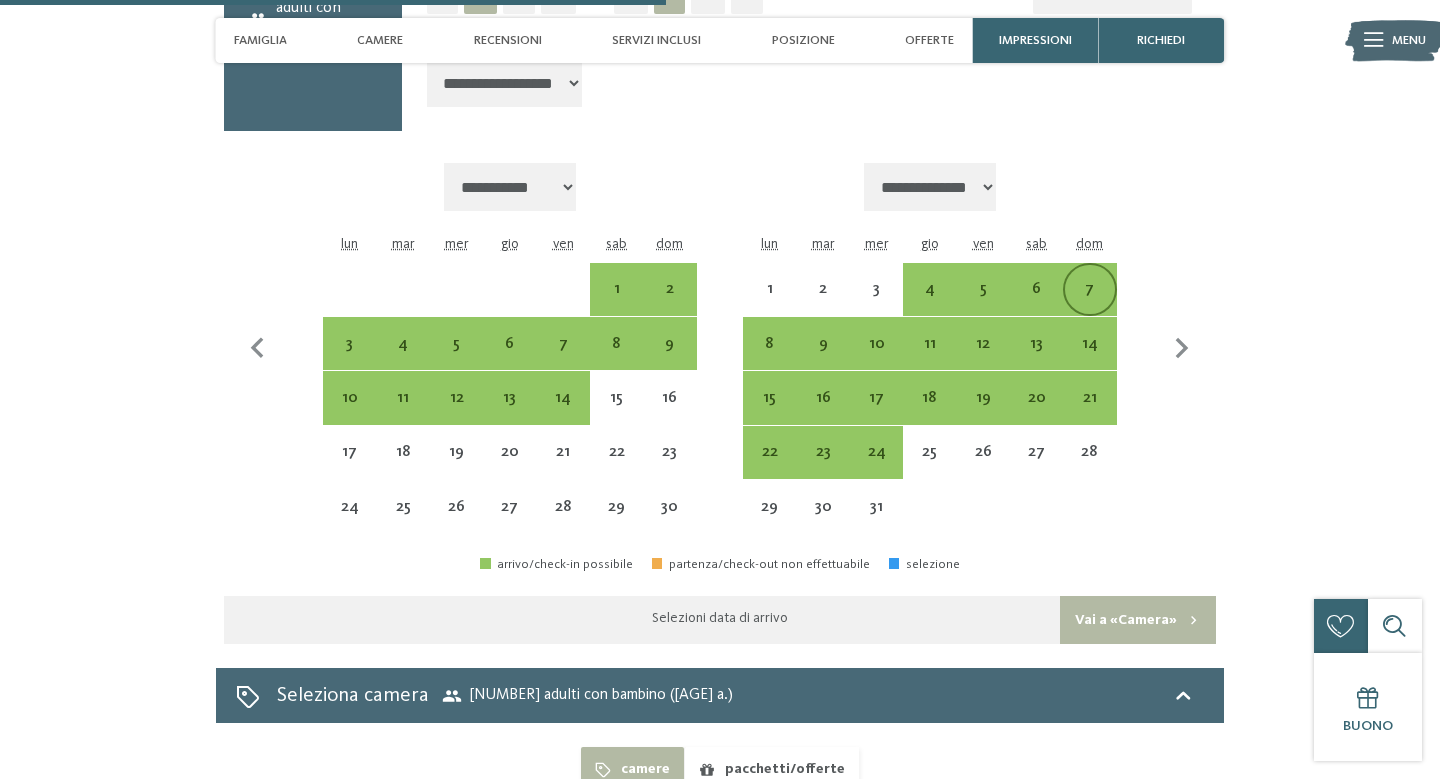 click on "7" at bounding box center [1089, 305] 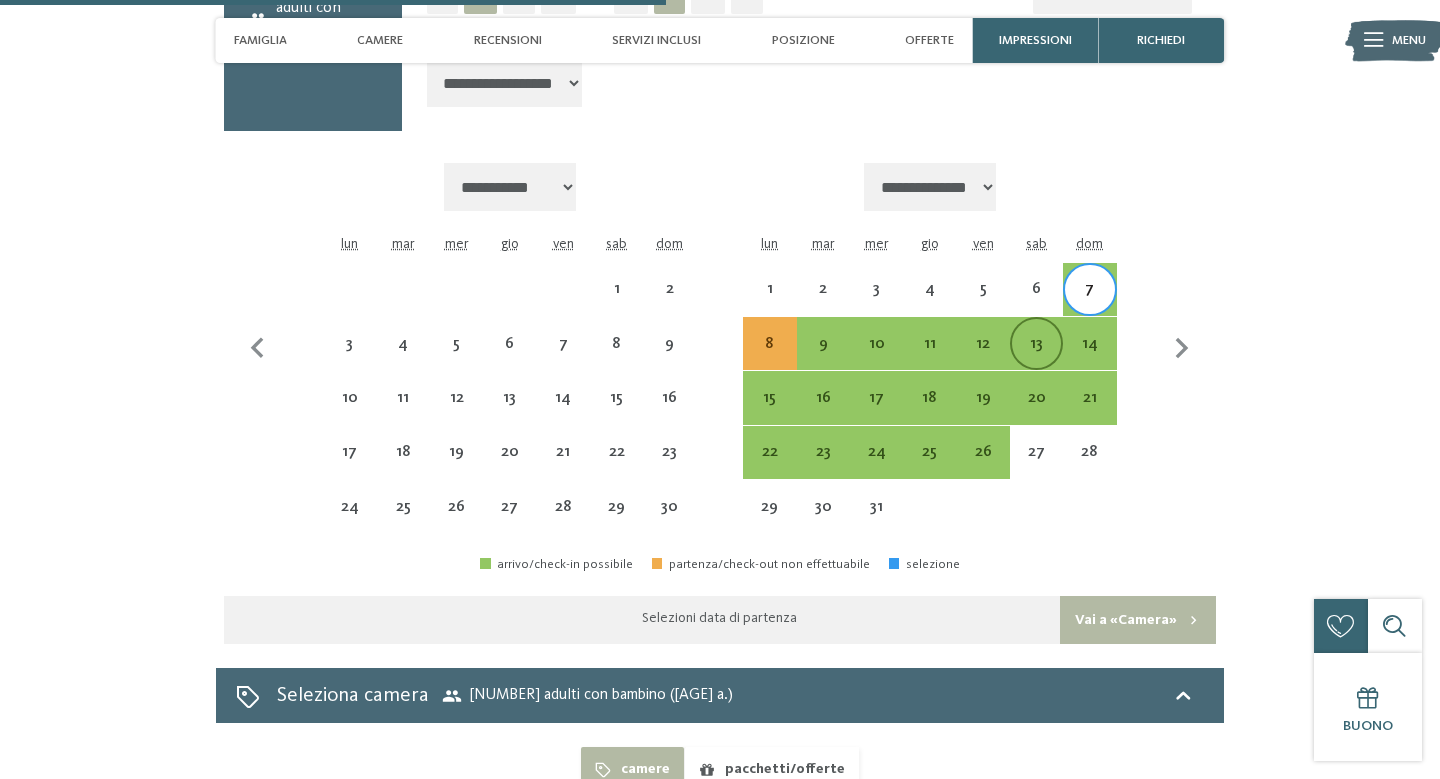click on "13" at bounding box center (1036, 360) 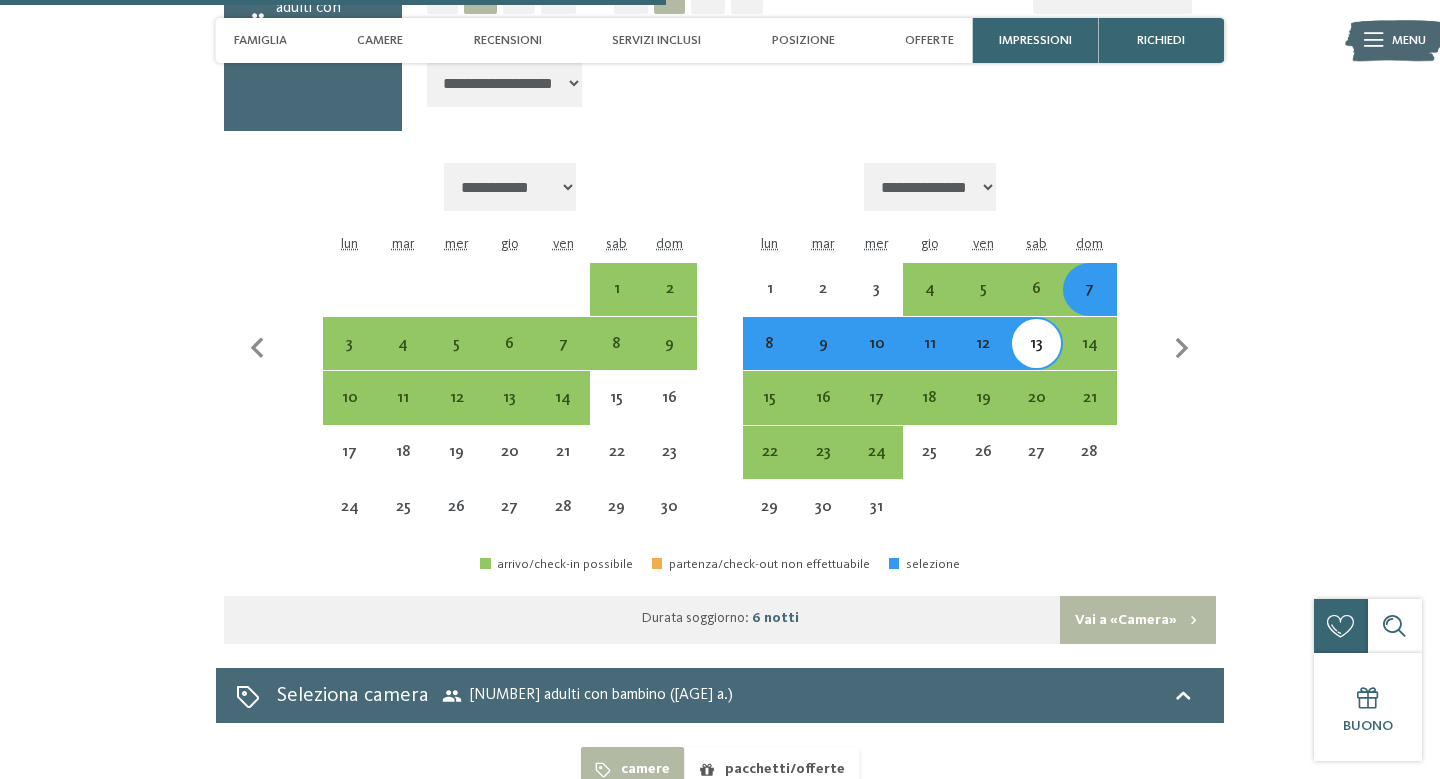 click on "Vai a «Camera»" at bounding box center (1138, 620) 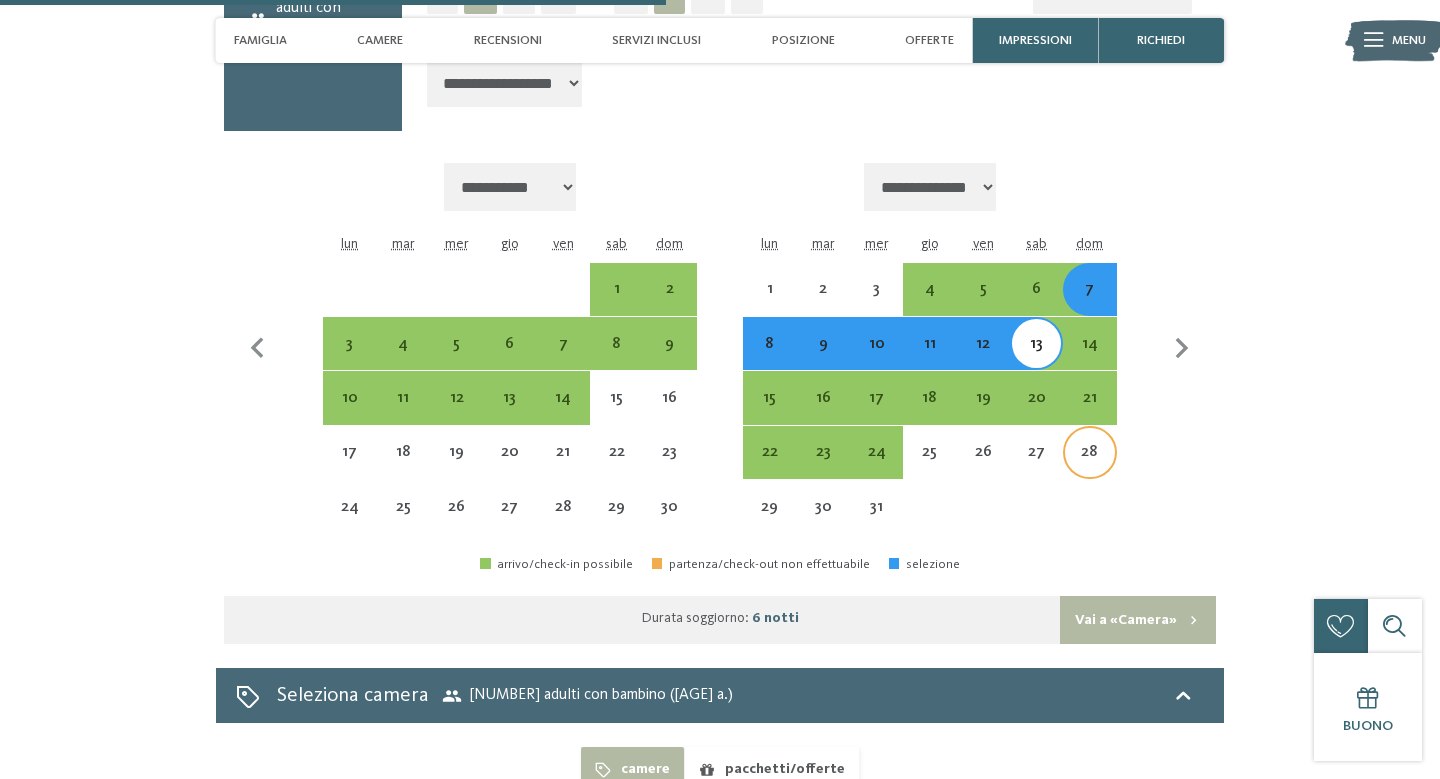scroll, scrollTop: 4531, scrollLeft: 0, axis: vertical 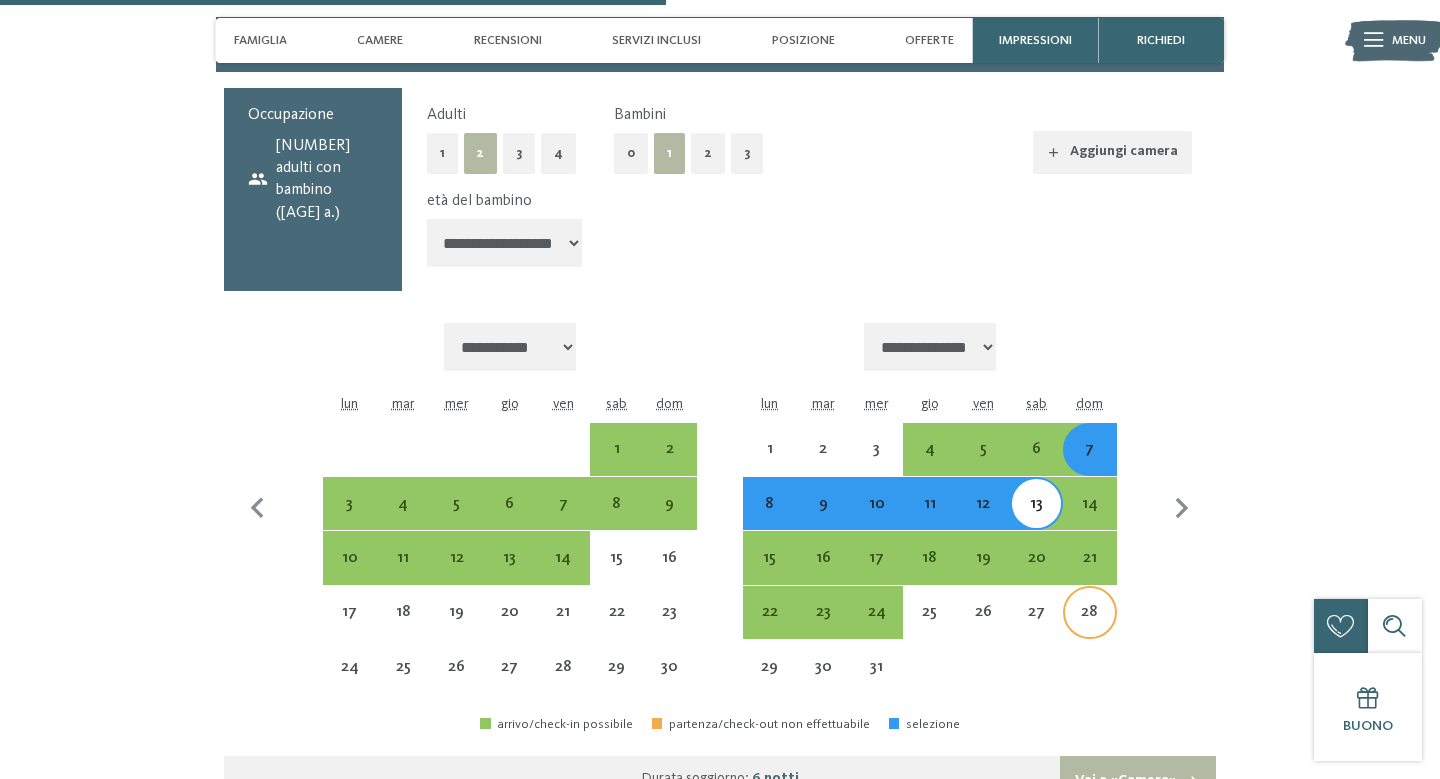 select on "**********" 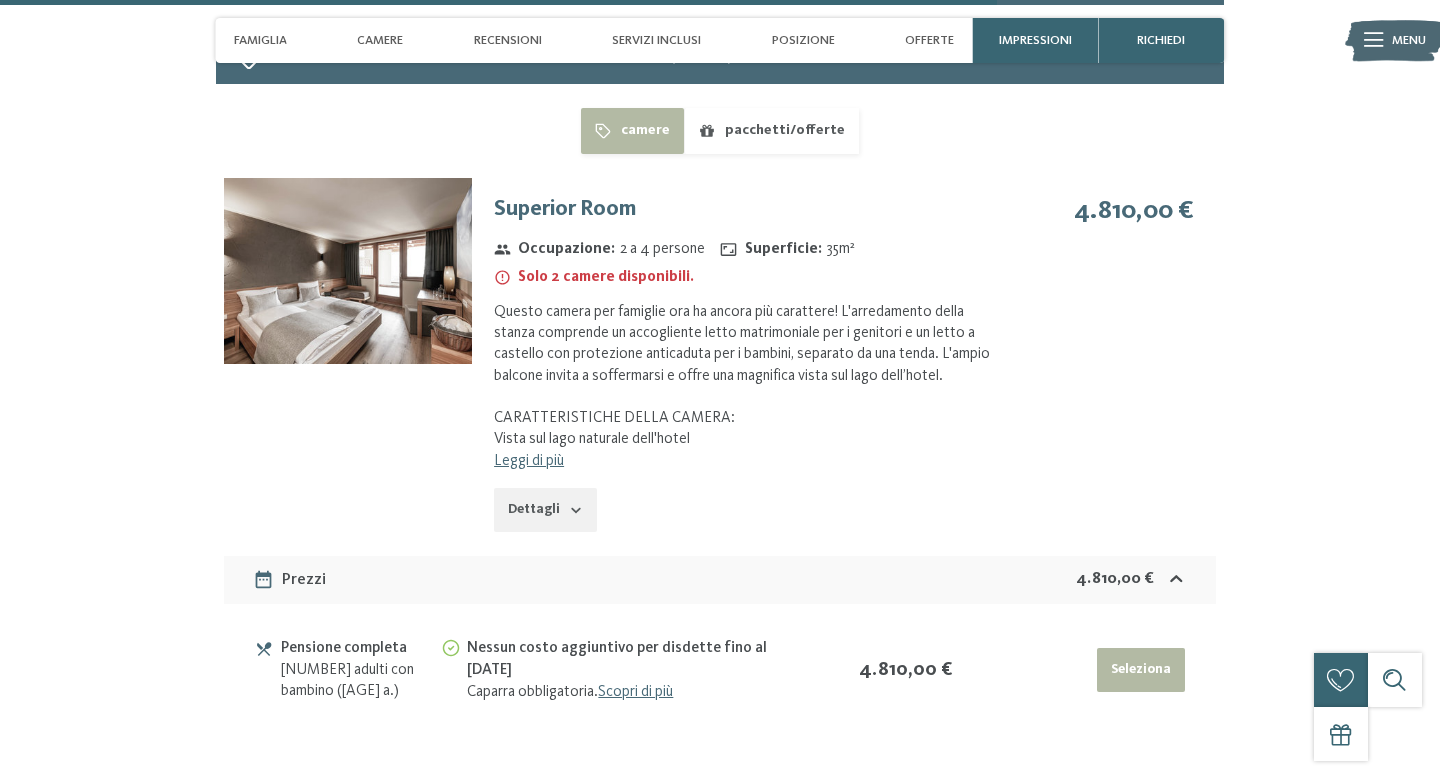 scroll, scrollTop: 4591, scrollLeft: 0, axis: vertical 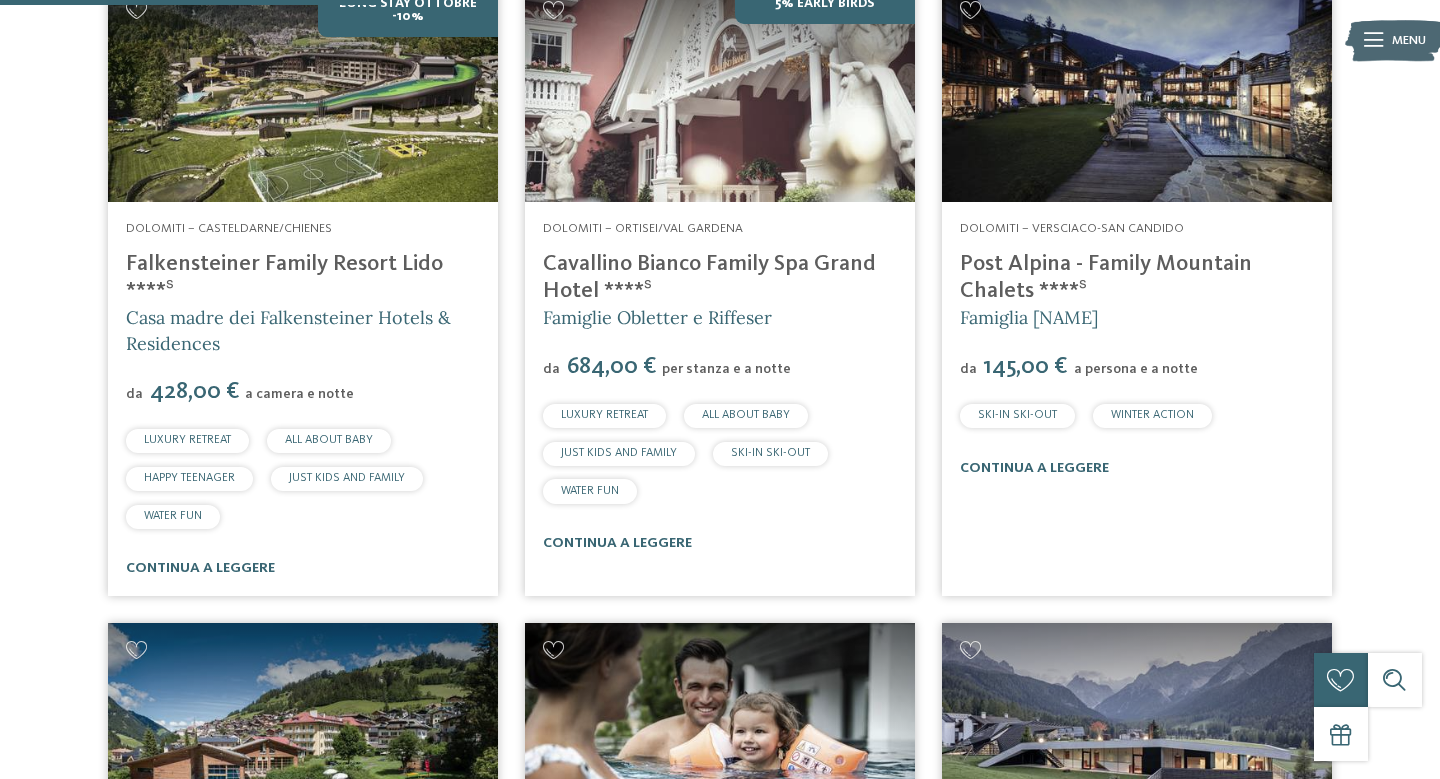 click on "Post Alpina - Family Mountain Chalets ****ˢ" at bounding box center [1106, 277] 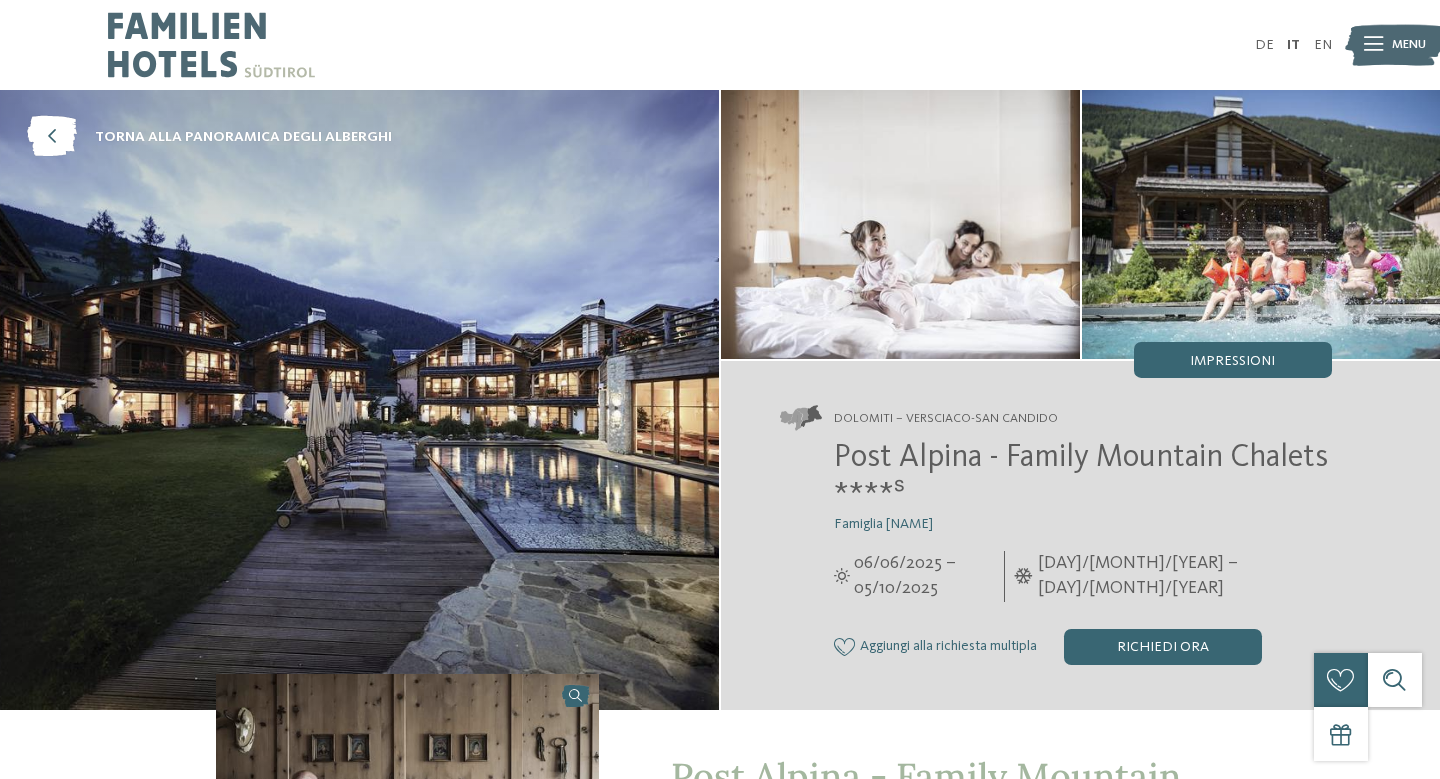 scroll, scrollTop: 0, scrollLeft: 0, axis: both 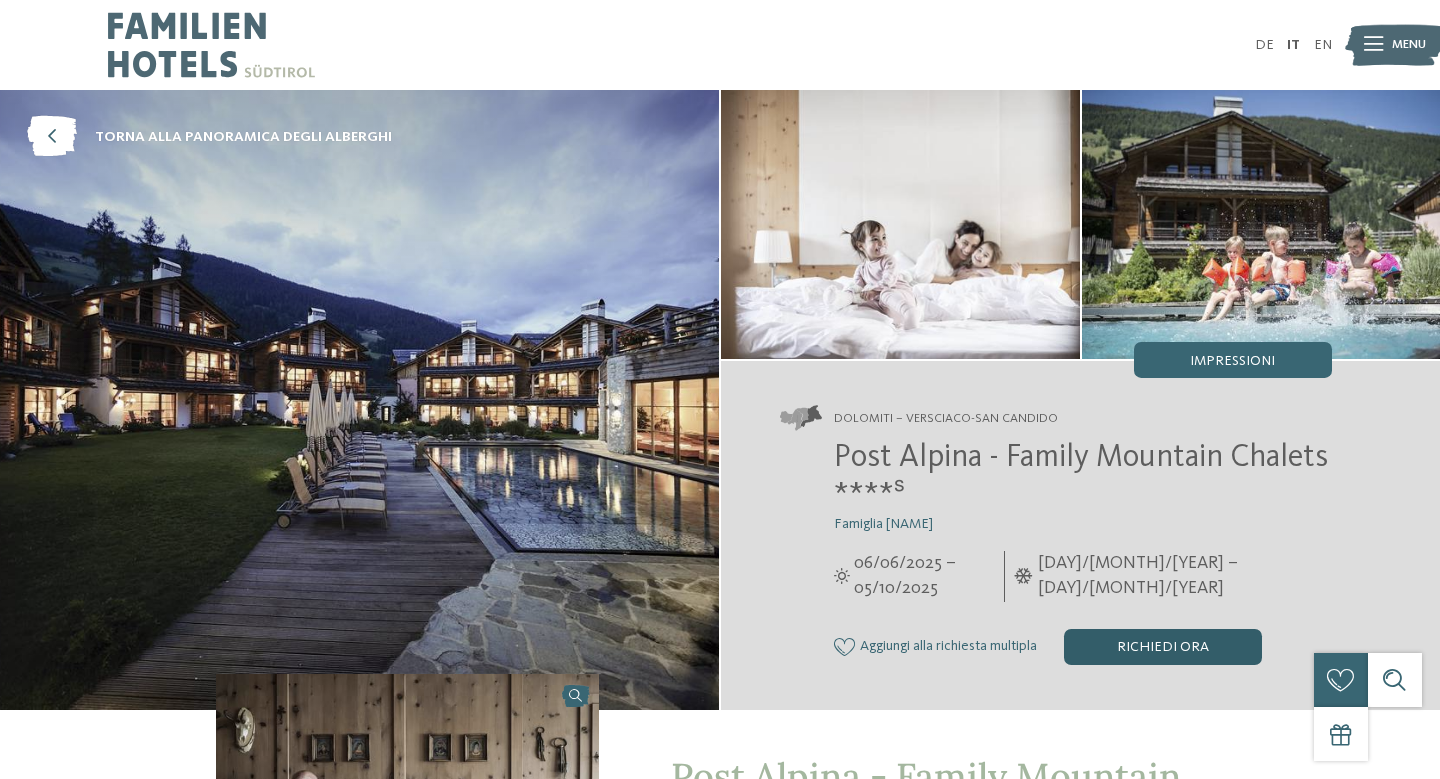 click on "Richiedi ora" at bounding box center (1163, 647) 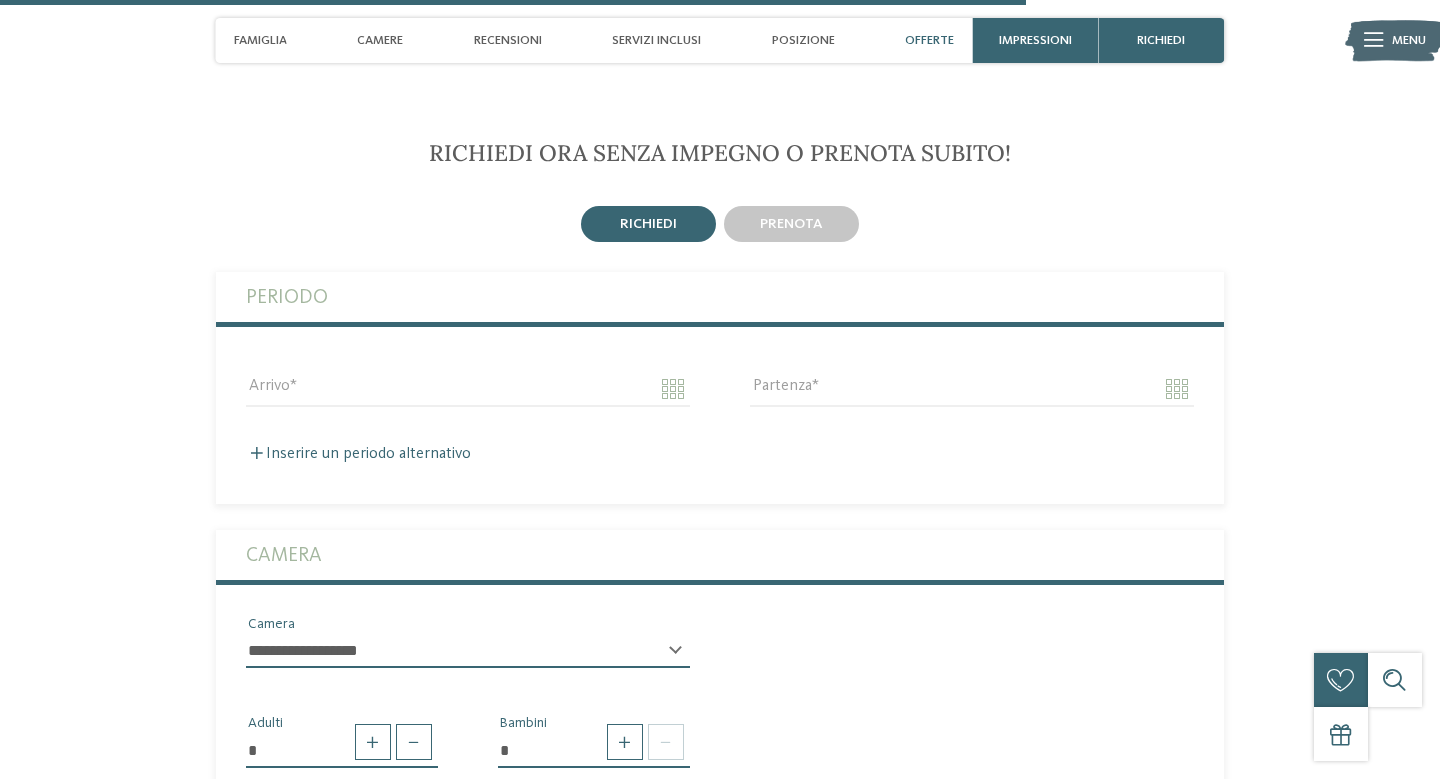 scroll, scrollTop: 4536, scrollLeft: 0, axis: vertical 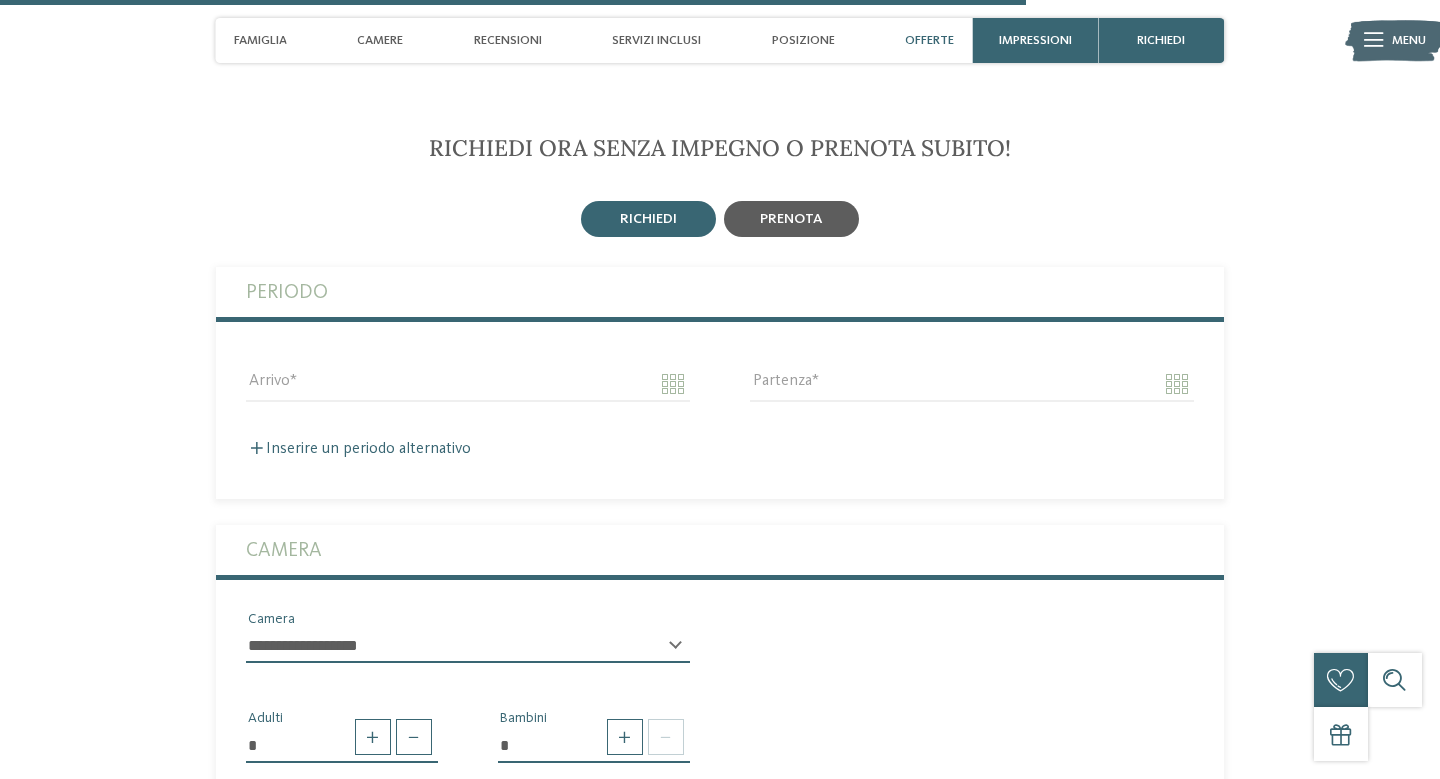 click on "prenota" at bounding box center [791, 219] 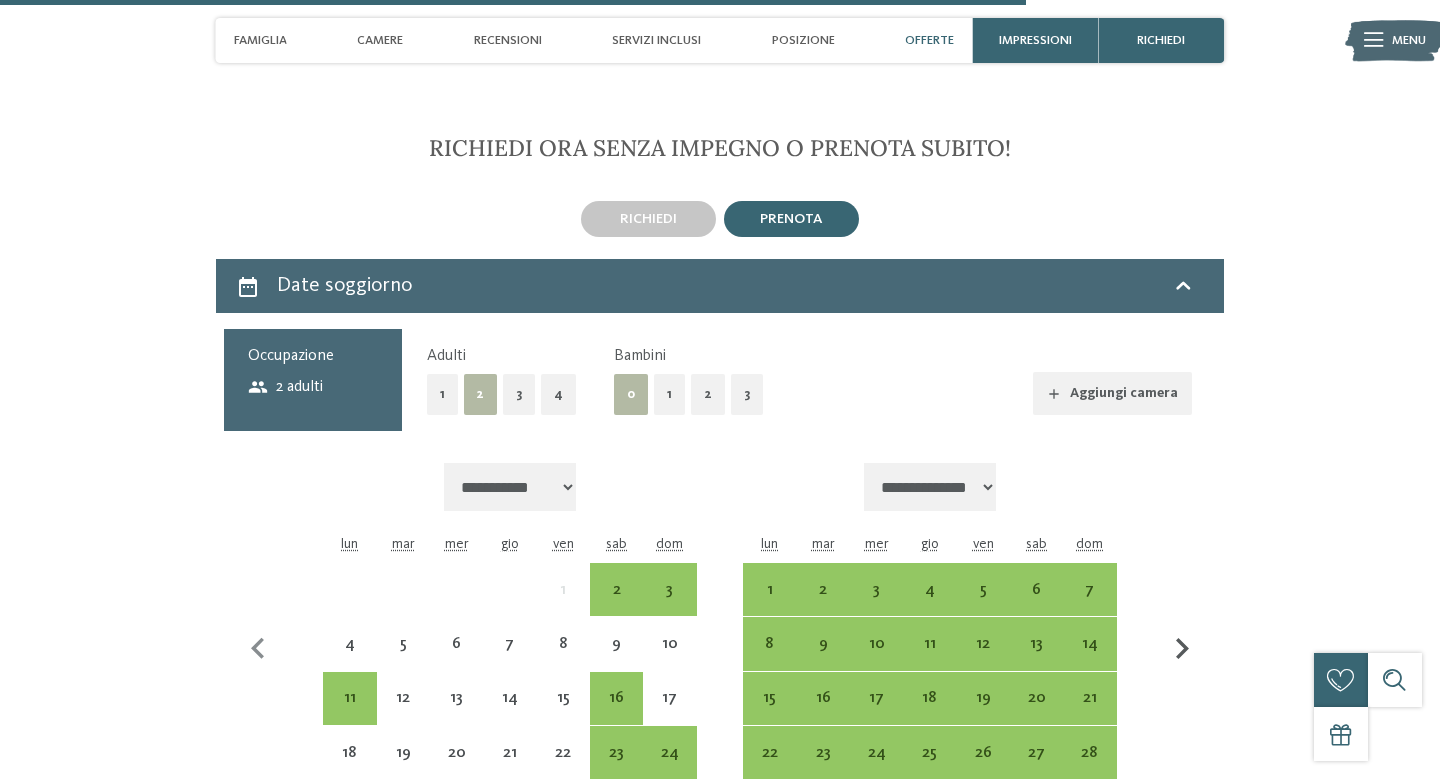click 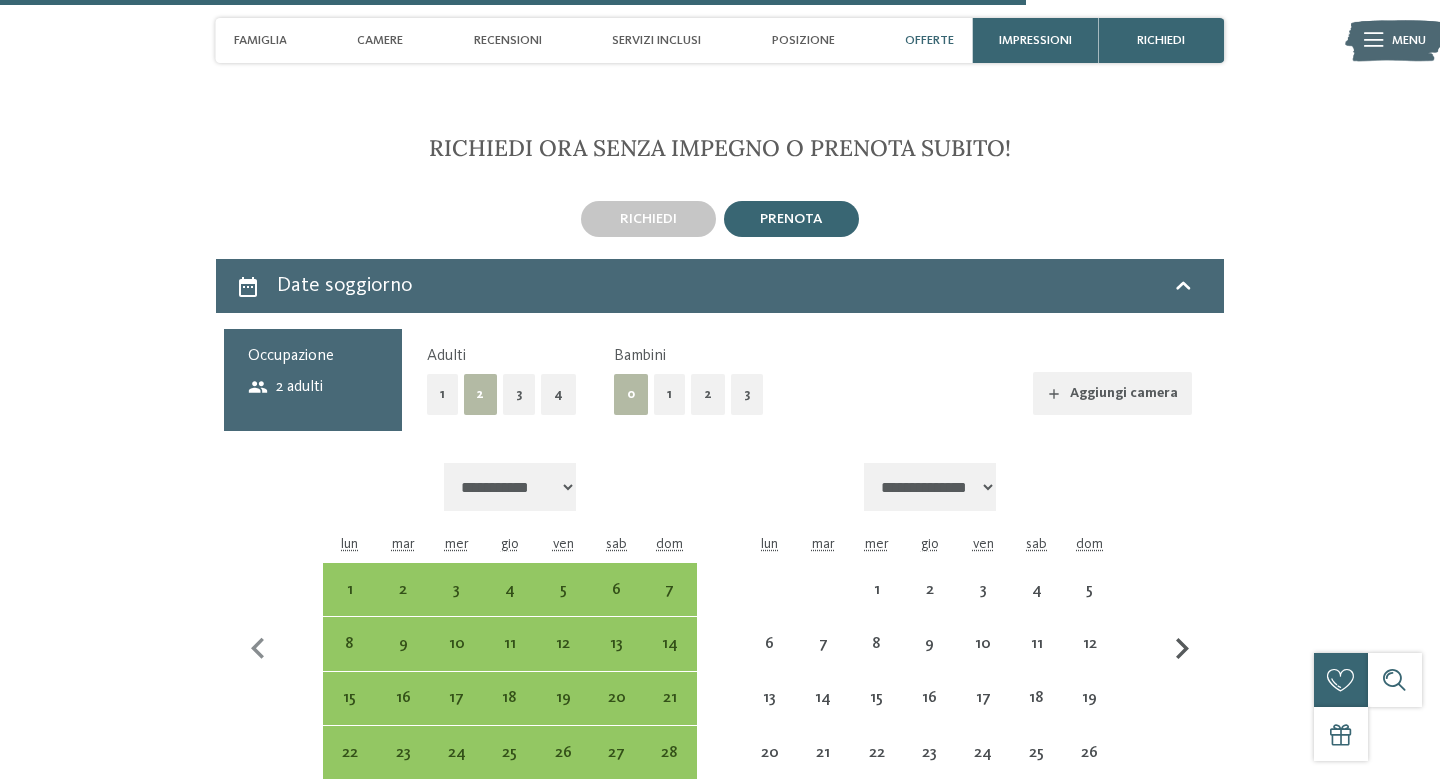 click 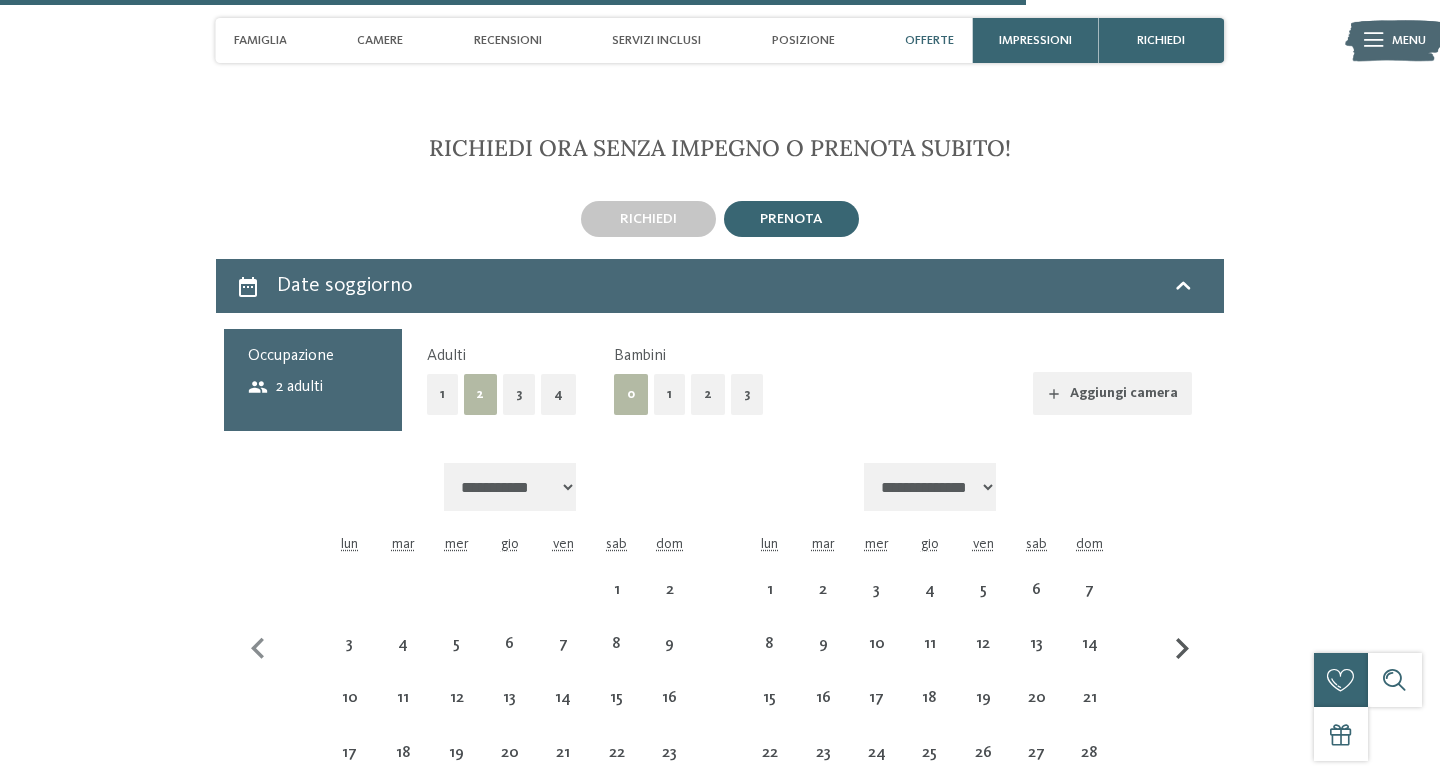select on "**********" 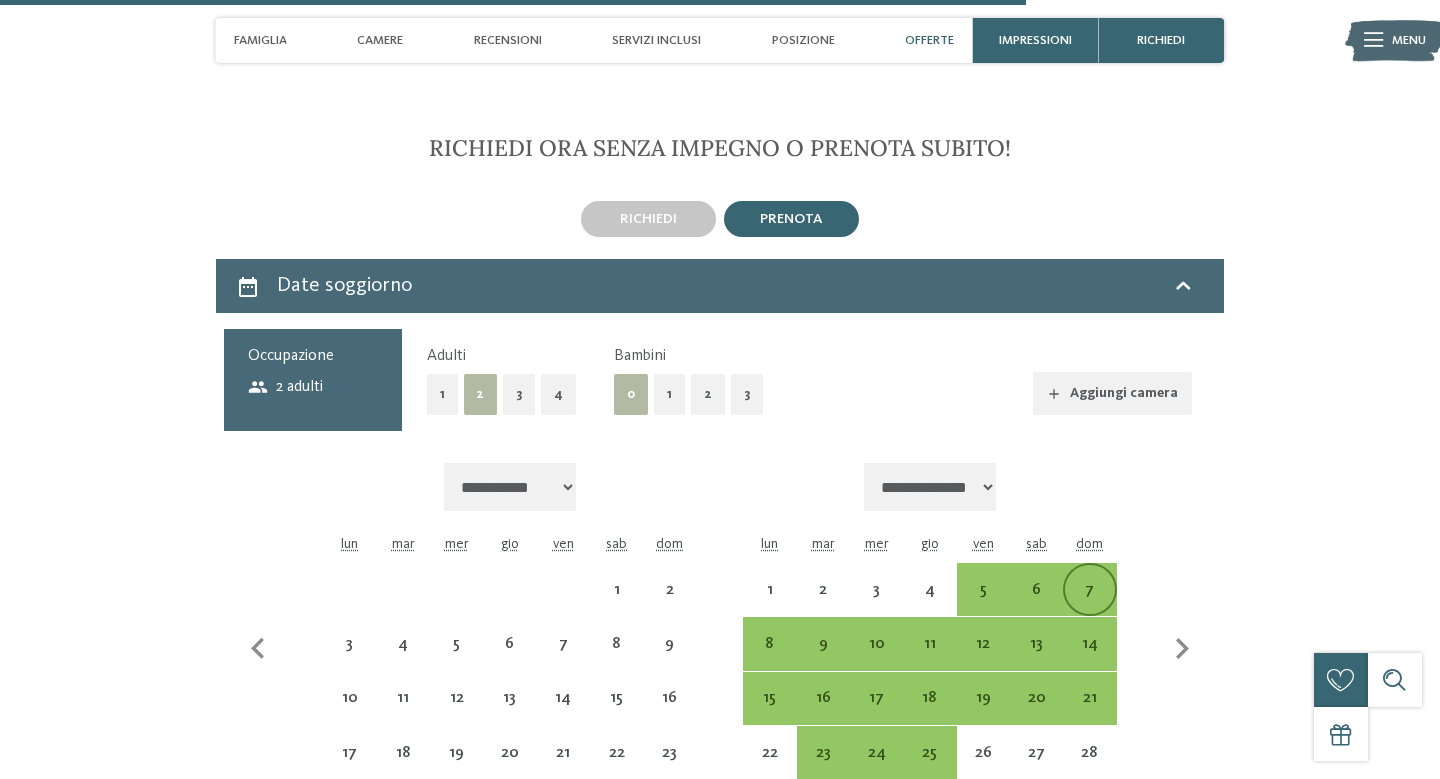 click on "7" at bounding box center [1089, 606] 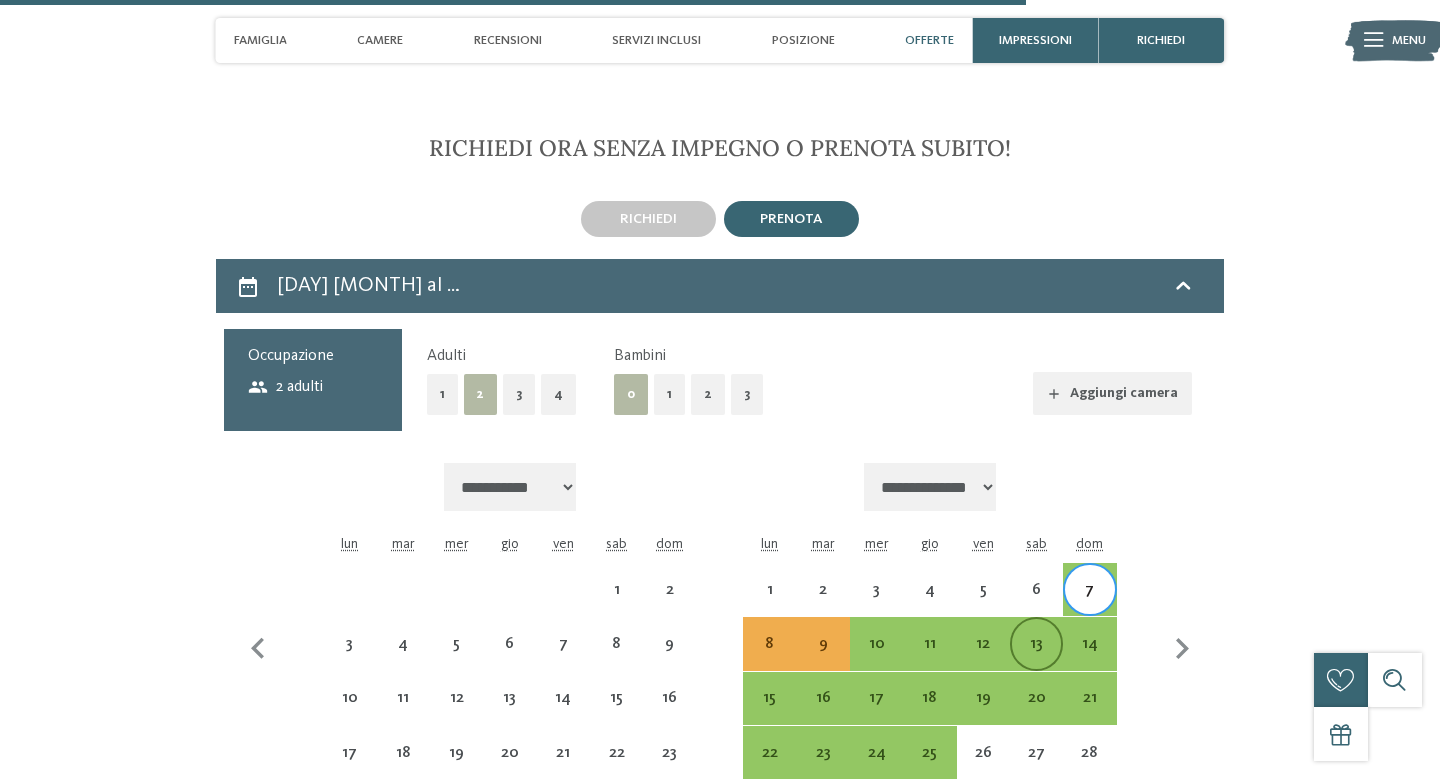 click on "13" at bounding box center [1036, 660] 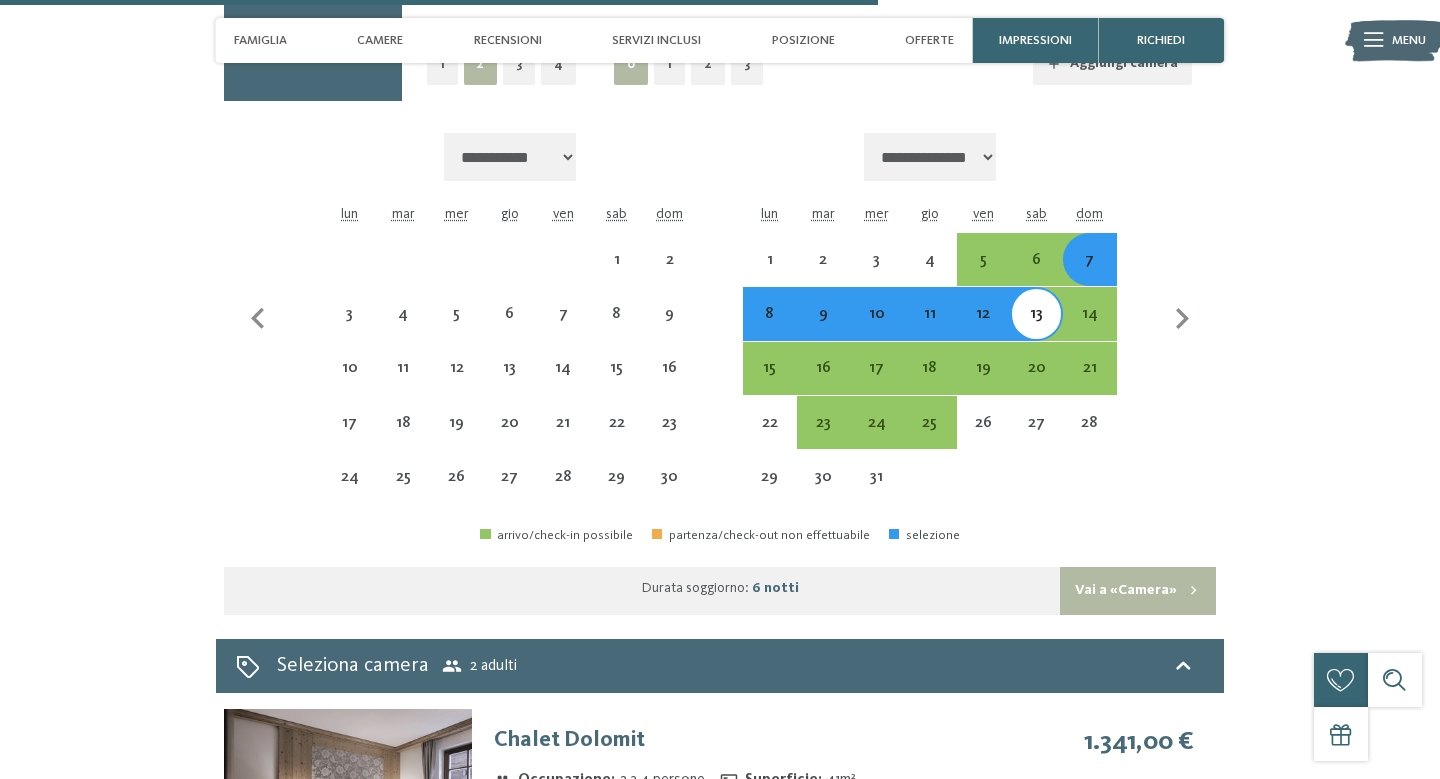 scroll, scrollTop: 4932, scrollLeft: 0, axis: vertical 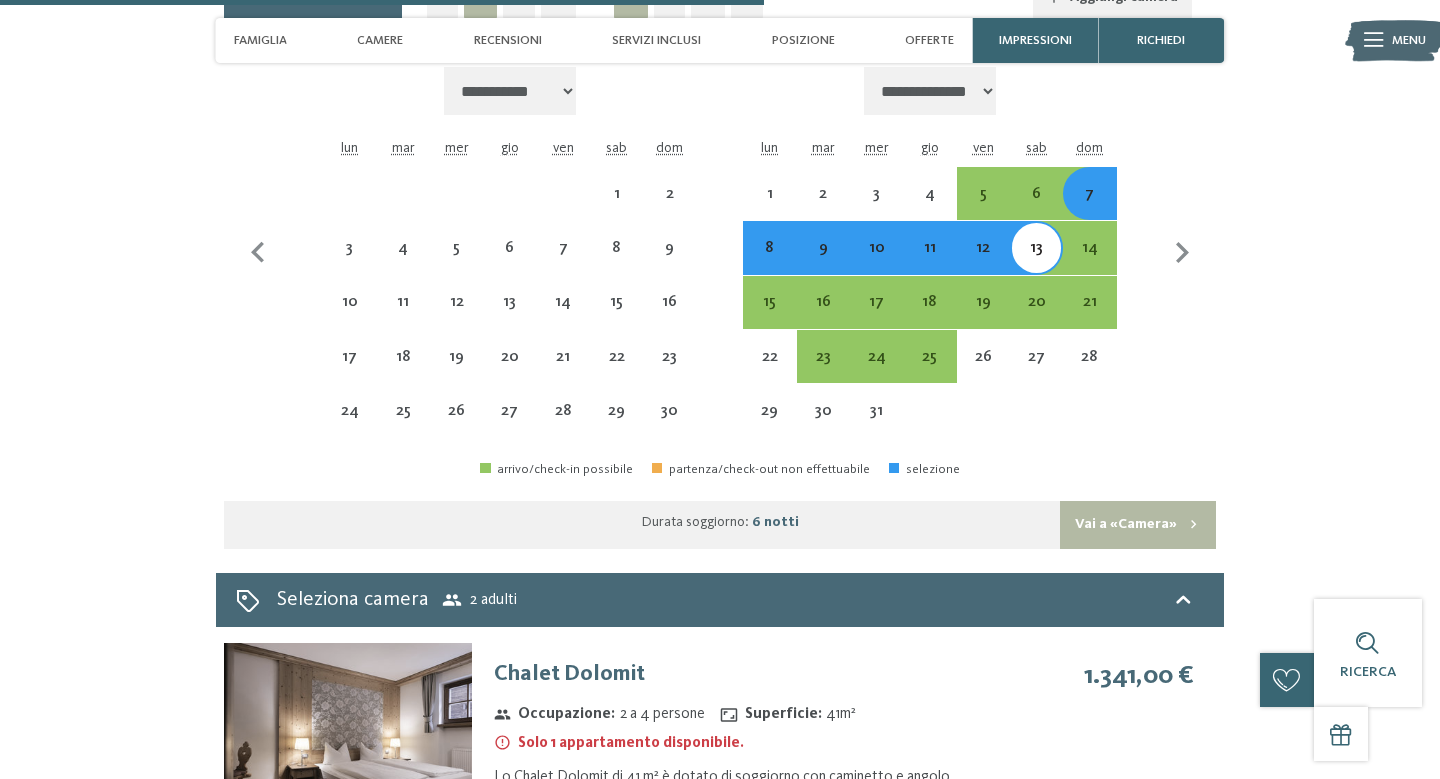 click on "Vai a «Camera»" at bounding box center [1138, 525] 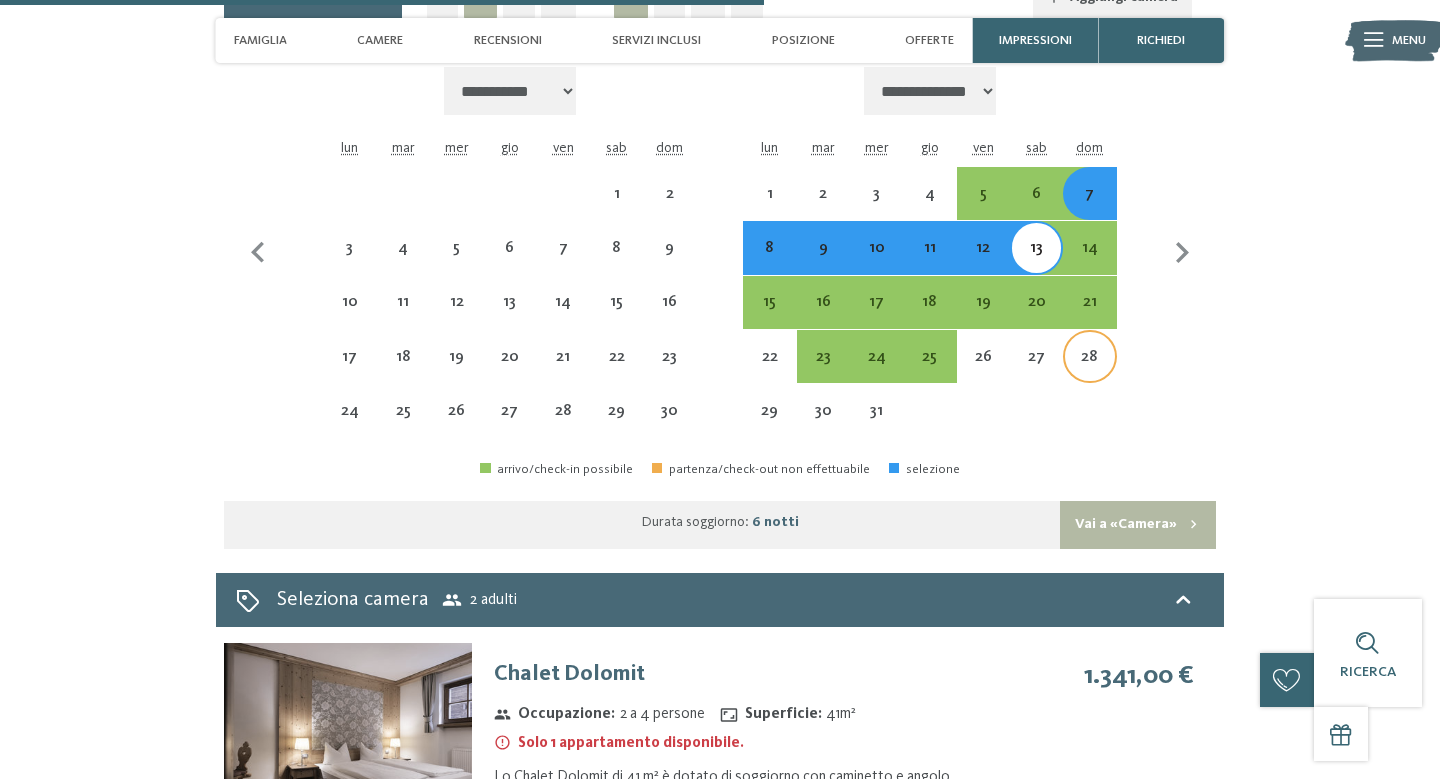 scroll, scrollTop: 4770, scrollLeft: 0, axis: vertical 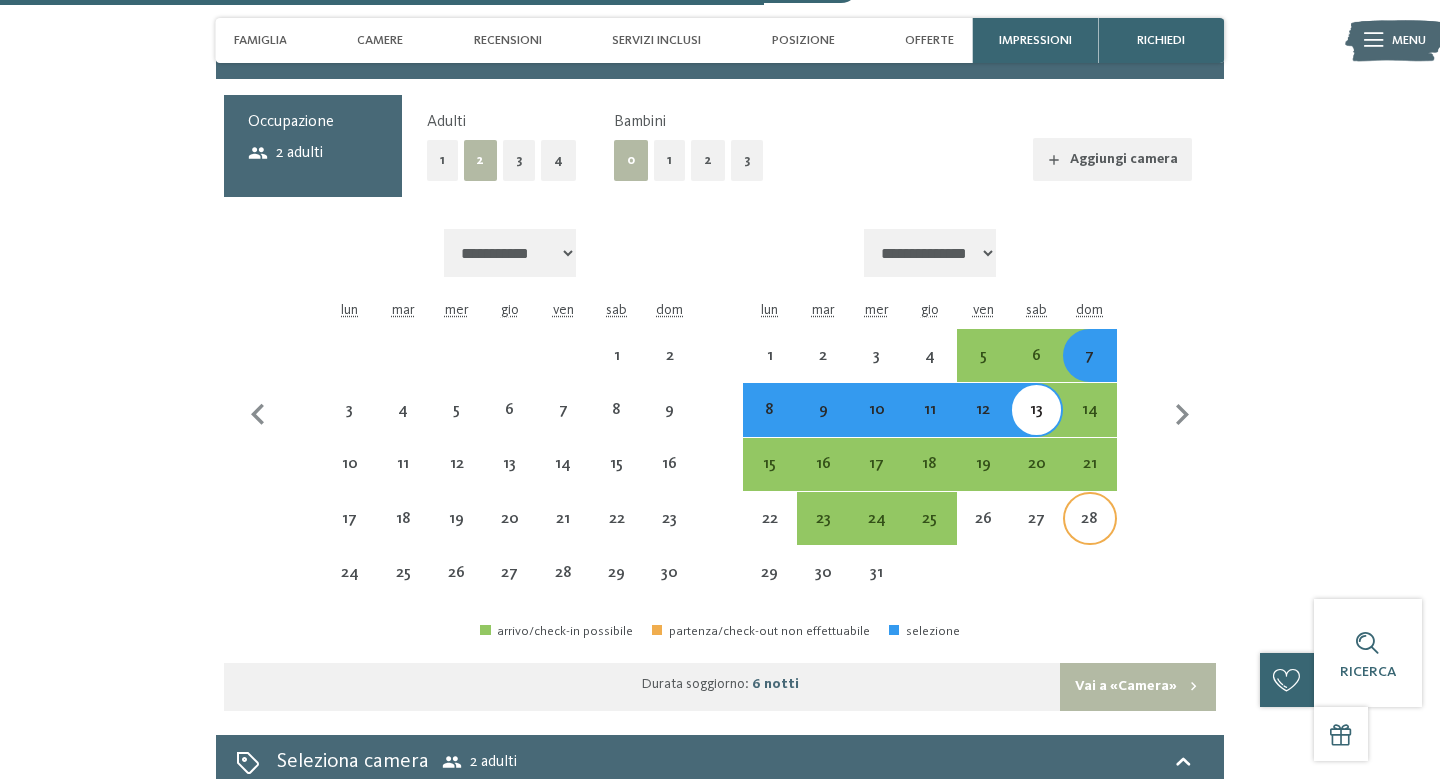 select on "**********" 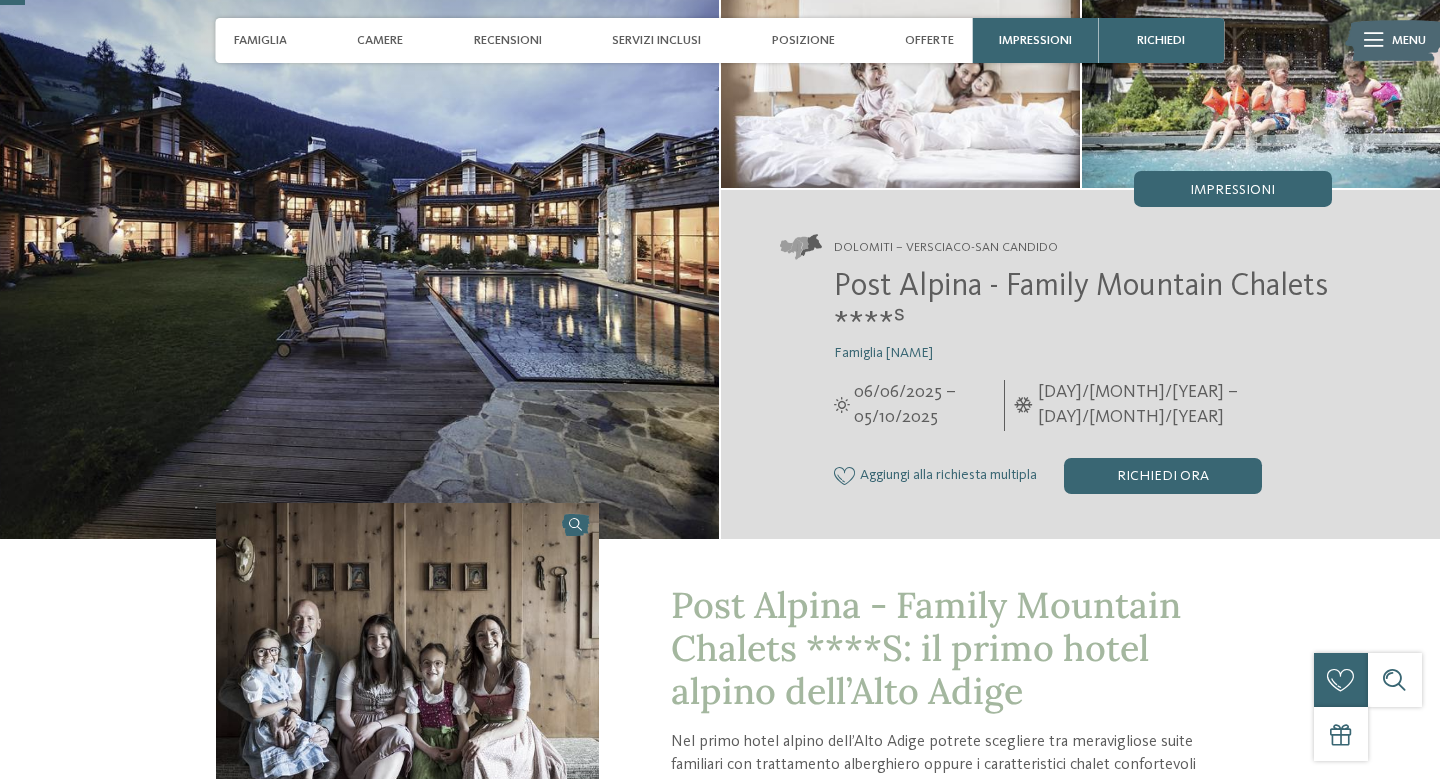 scroll, scrollTop: 0, scrollLeft: 0, axis: both 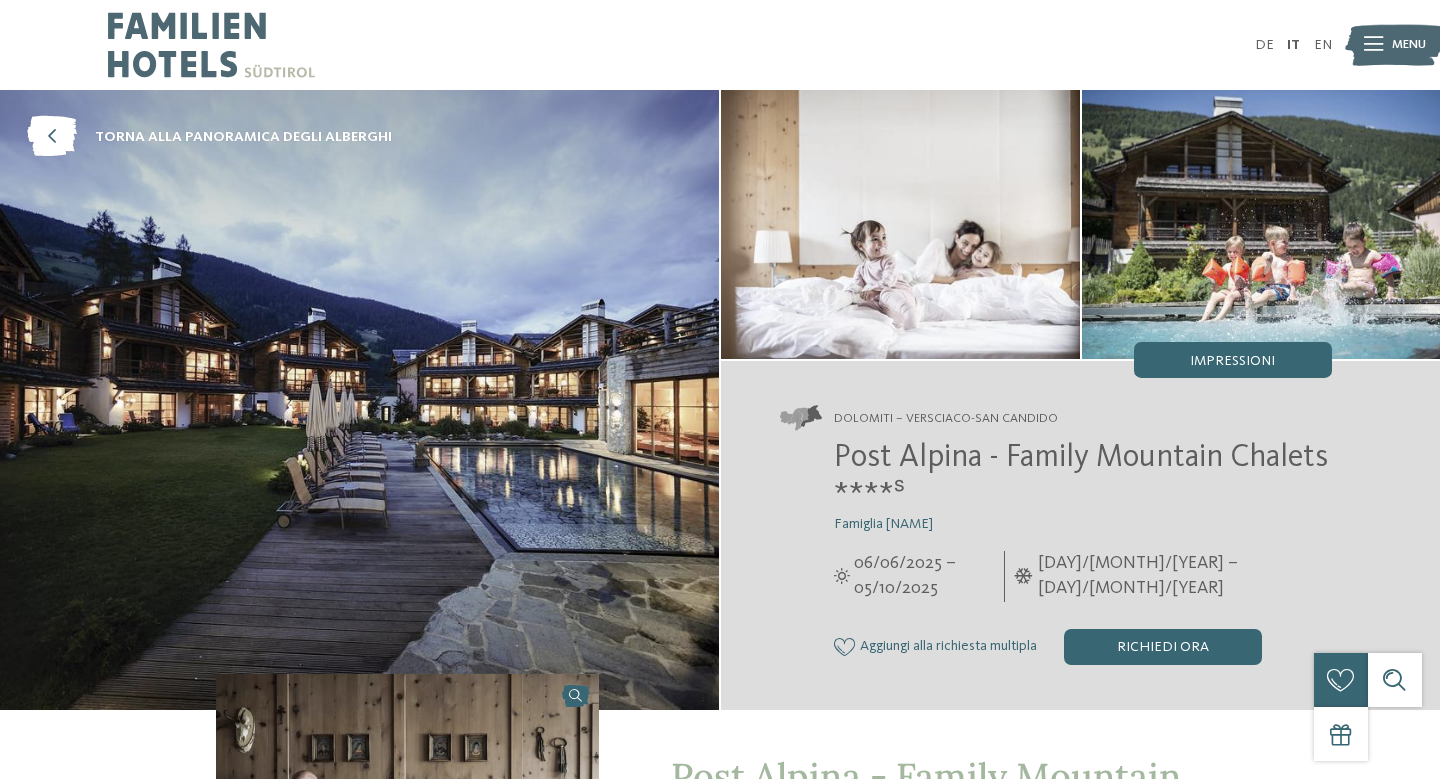 click at bounding box center (359, 400) 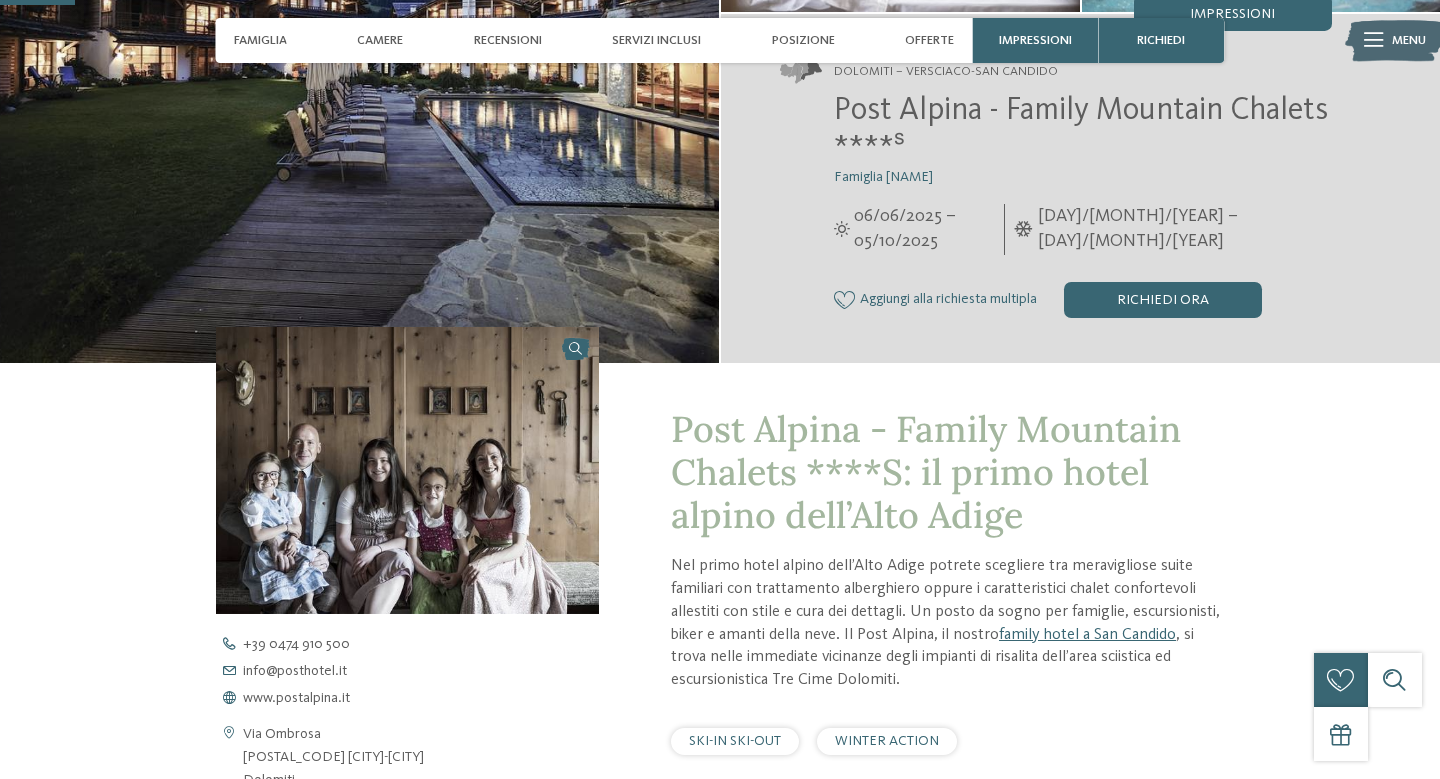 scroll, scrollTop: 0, scrollLeft: 0, axis: both 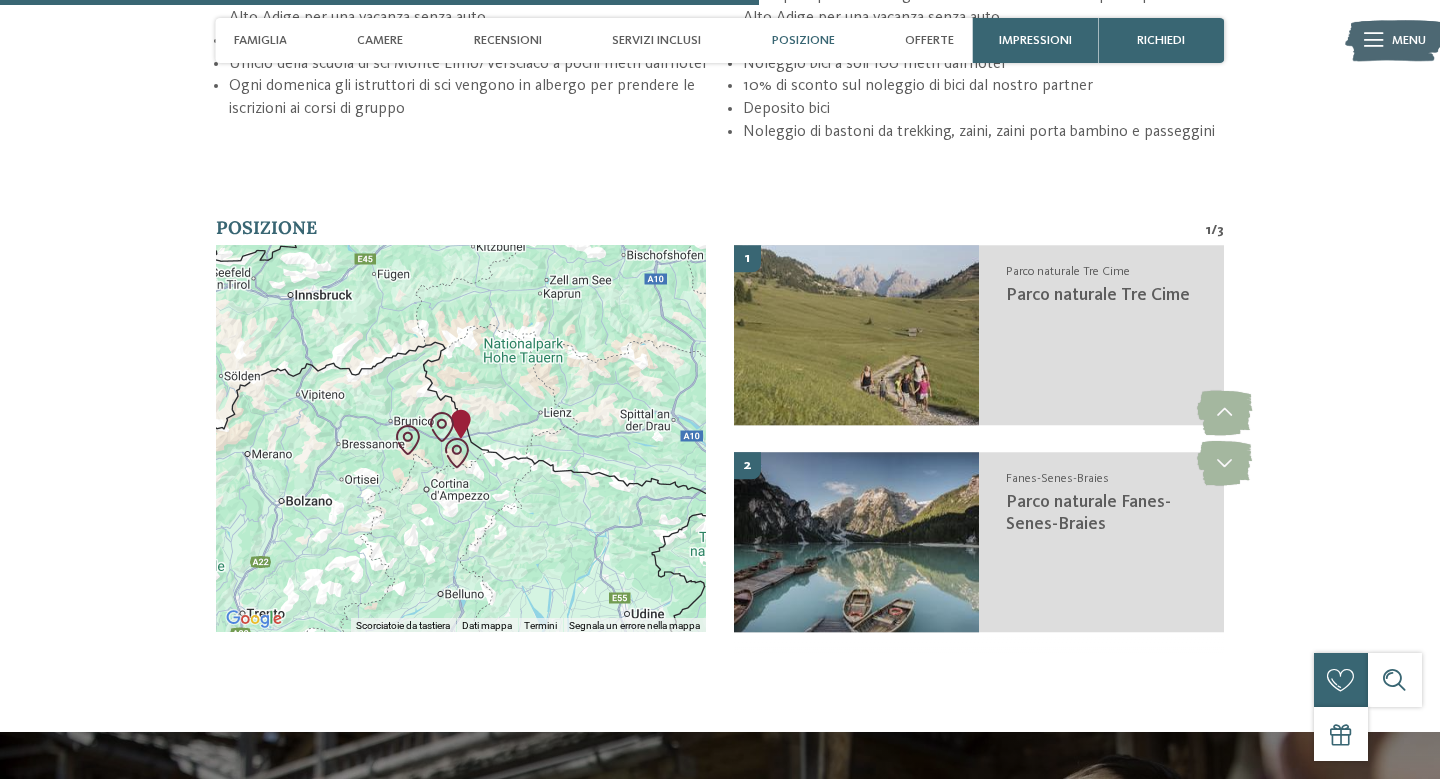 click at bounding box center (461, 438) 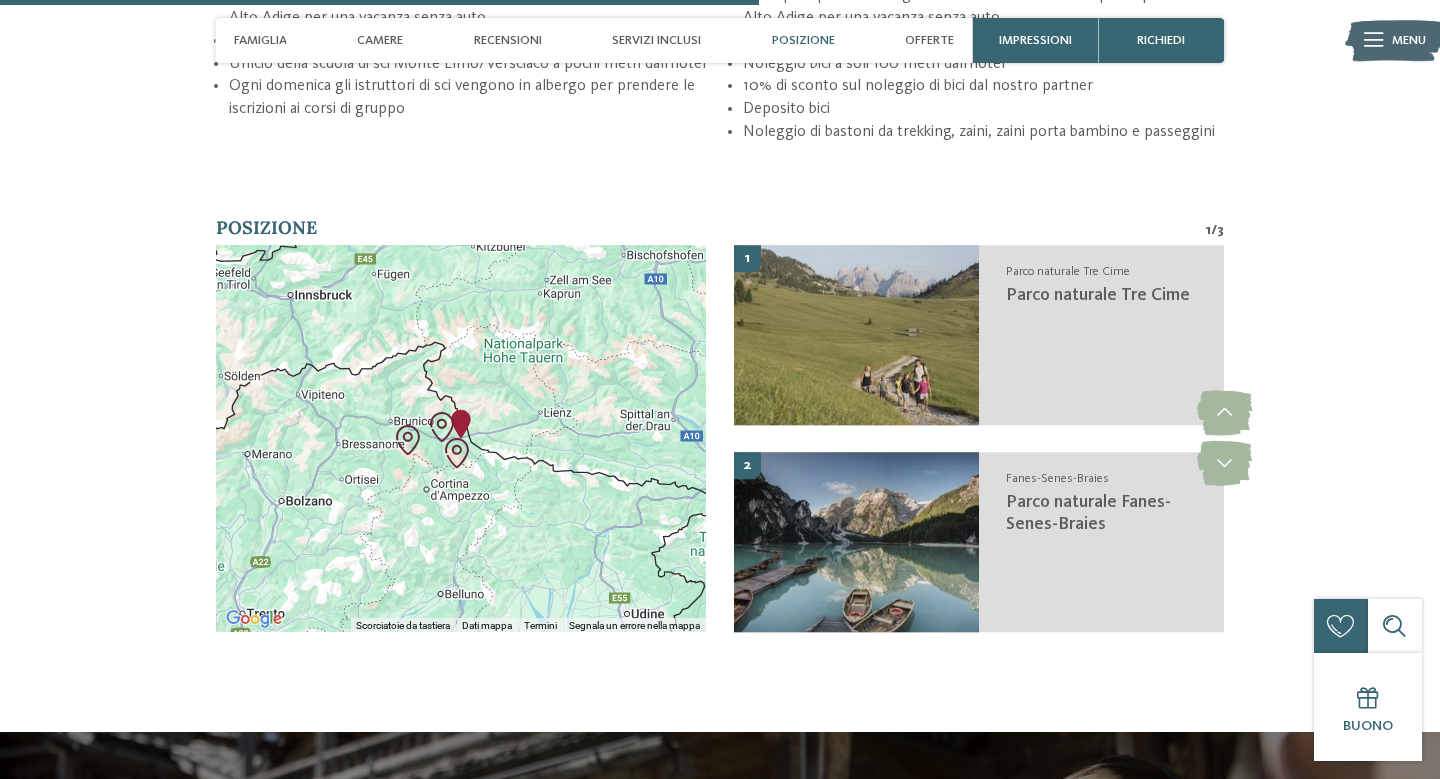 click at bounding box center [461, 438] 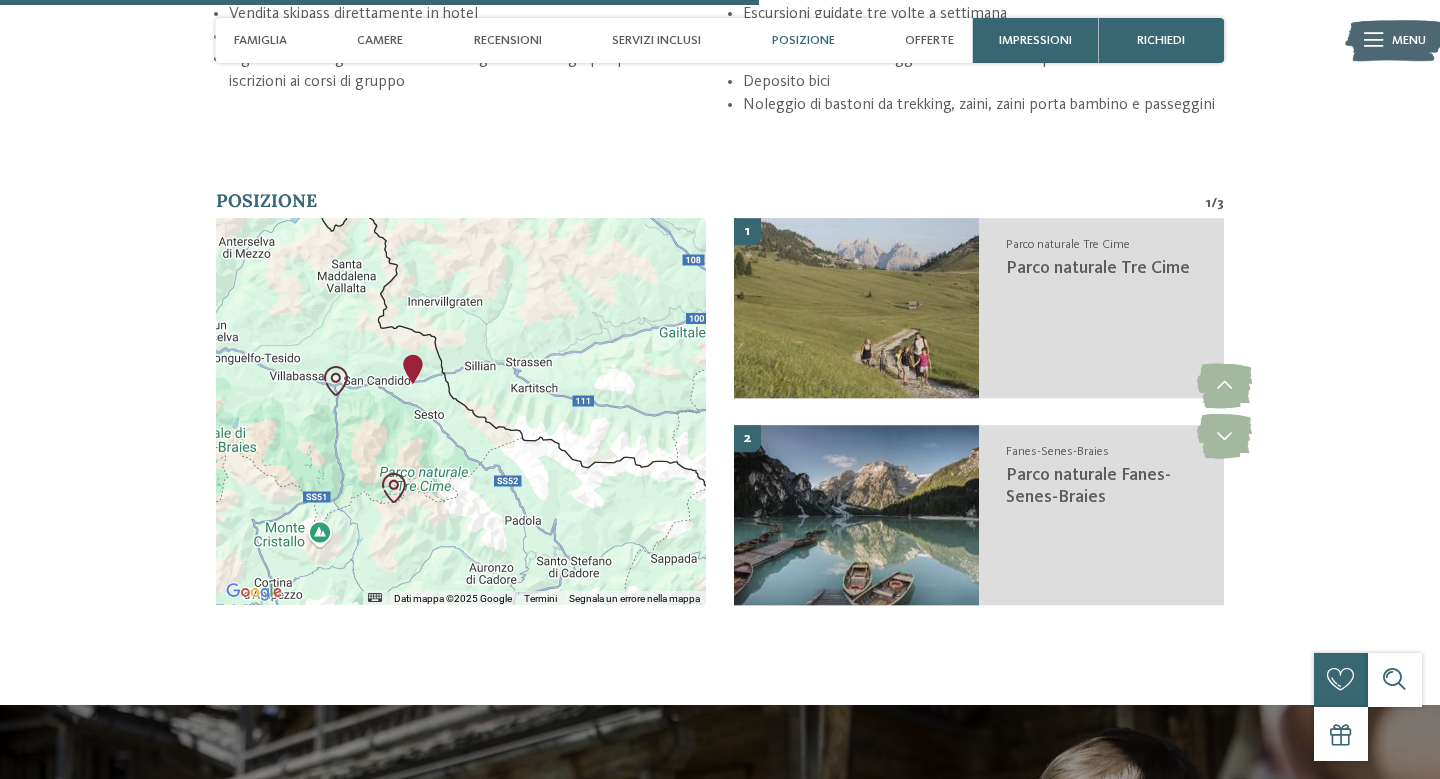 scroll, scrollTop: 3360, scrollLeft: 0, axis: vertical 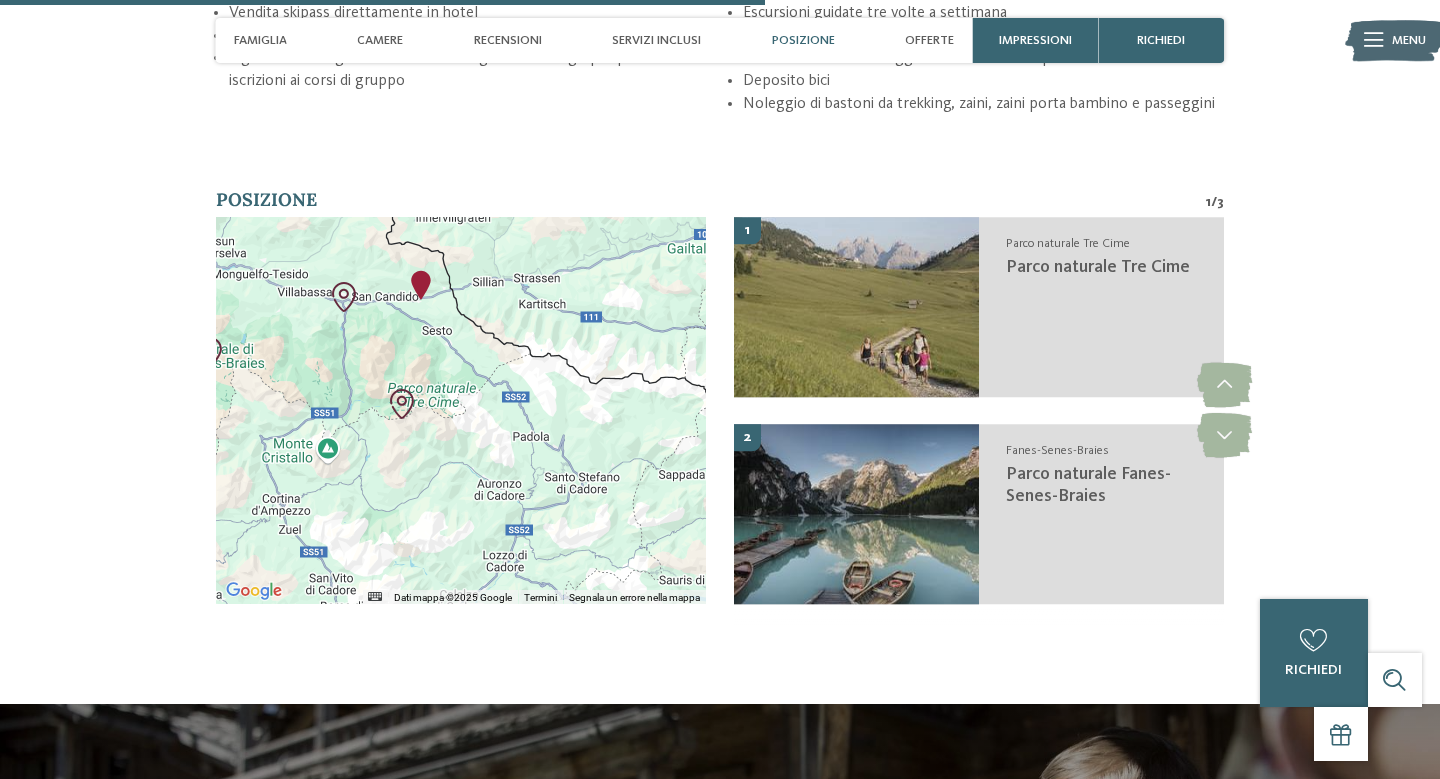 drag, startPoint x: 373, startPoint y: 453, endPoint x: 381, endPoint y: 366, distance: 87.36704 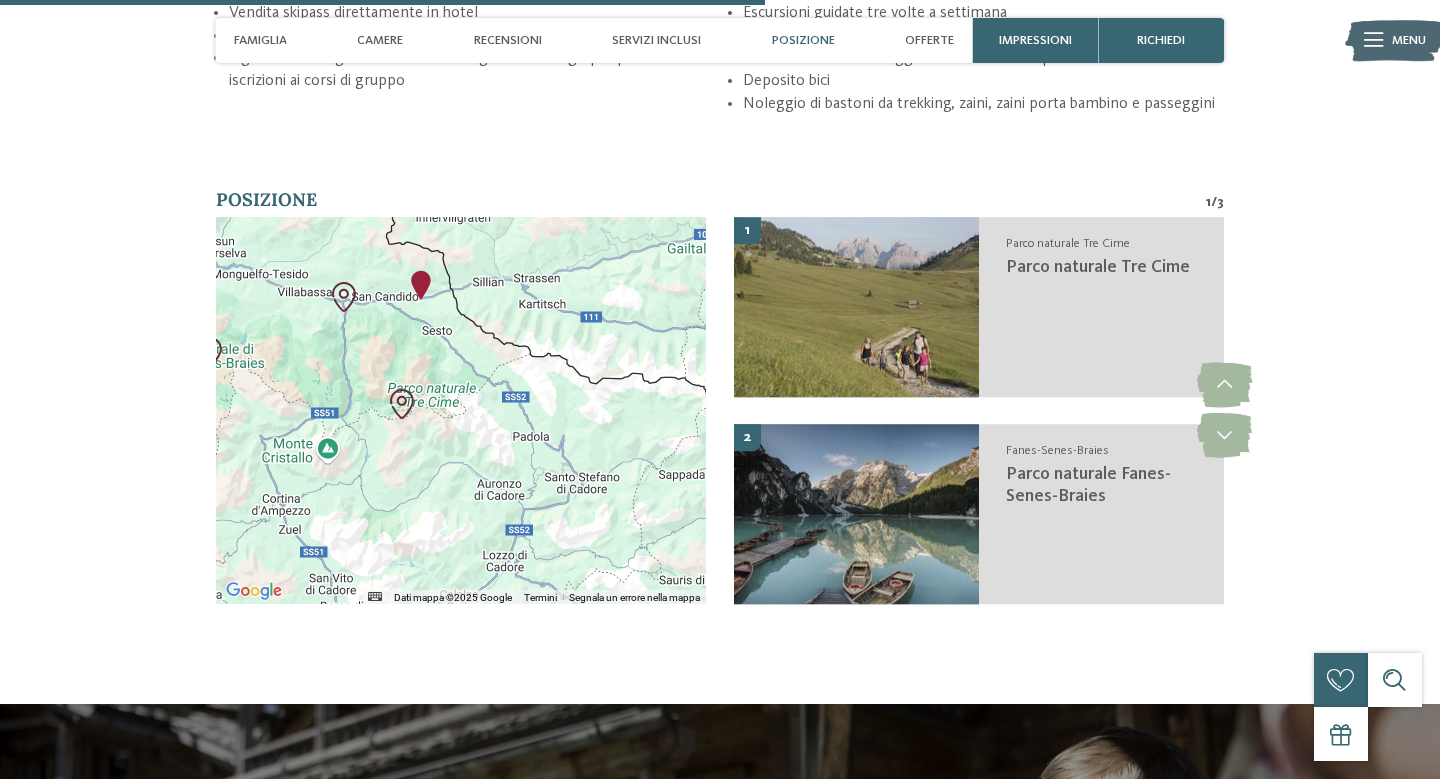 click at bounding box center (461, 410) 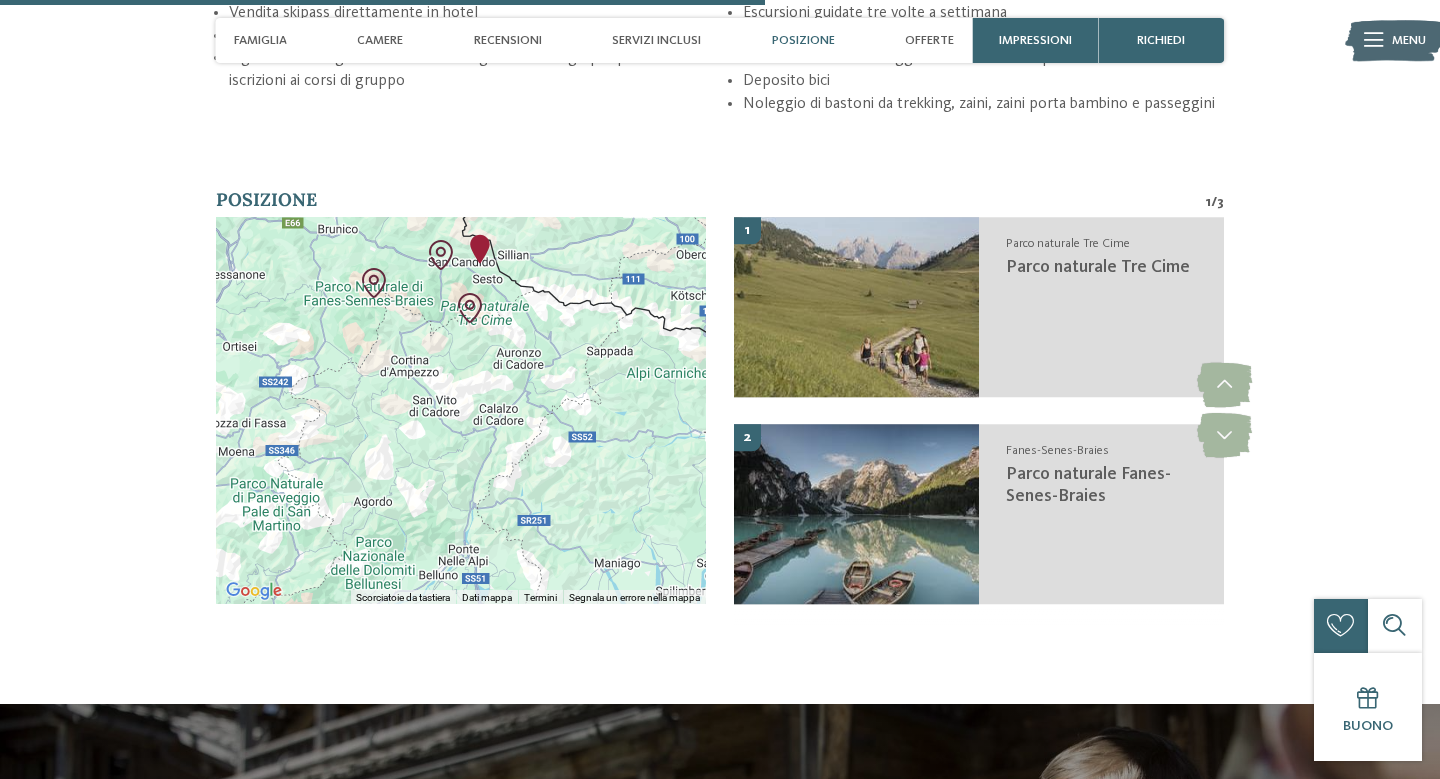 drag, startPoint x: 536, startPoint y: 469, endPoint x: 536, endPoint y: 368, distance: 101 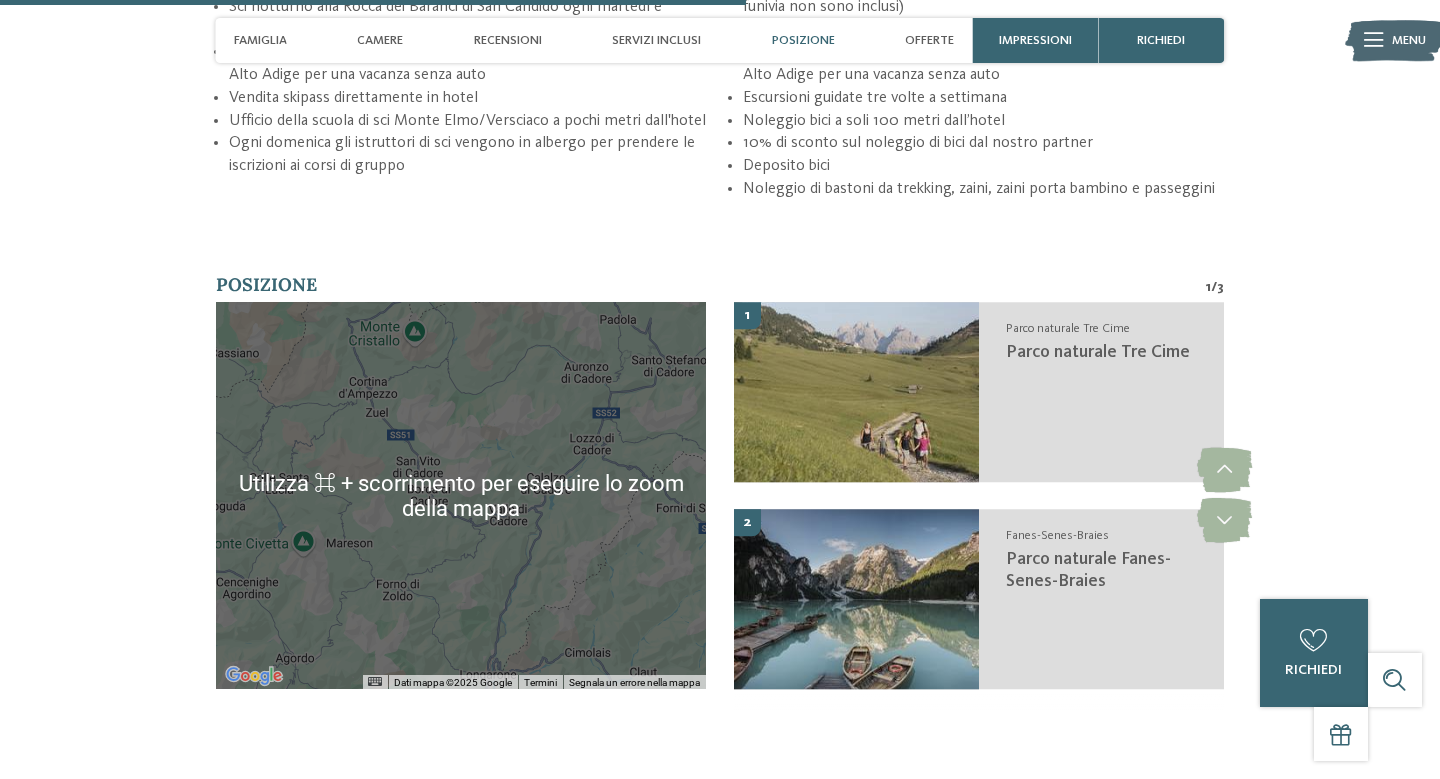 scroll, scrollTop: 3274, scrollLeft: 0, axis: vertical 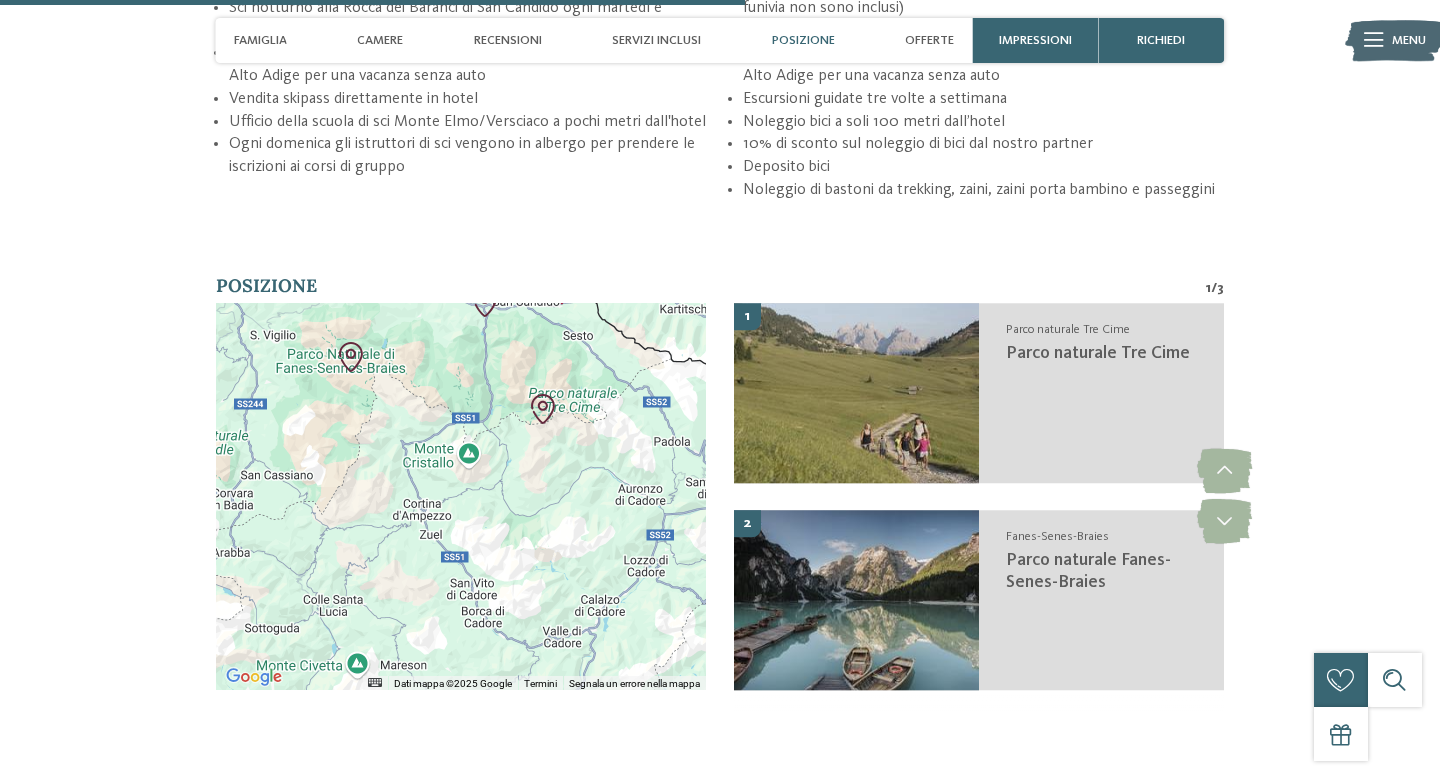 drag, startPoint x: 481, startPoint y: 405, endPoint x: 535, endPoint y: 528, distance: 134.33168 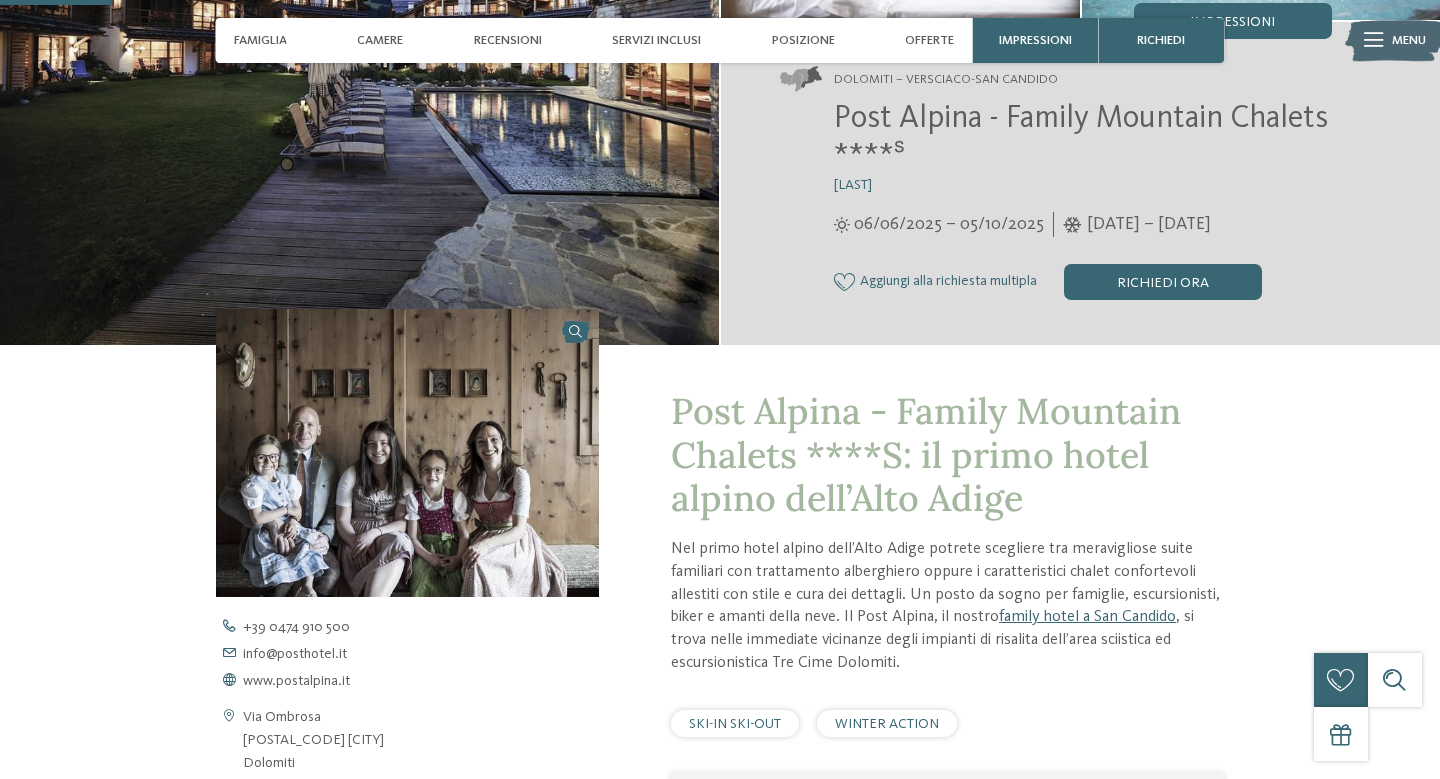scroll, scrollTop: 0, scrollLeft: 0, axis: both 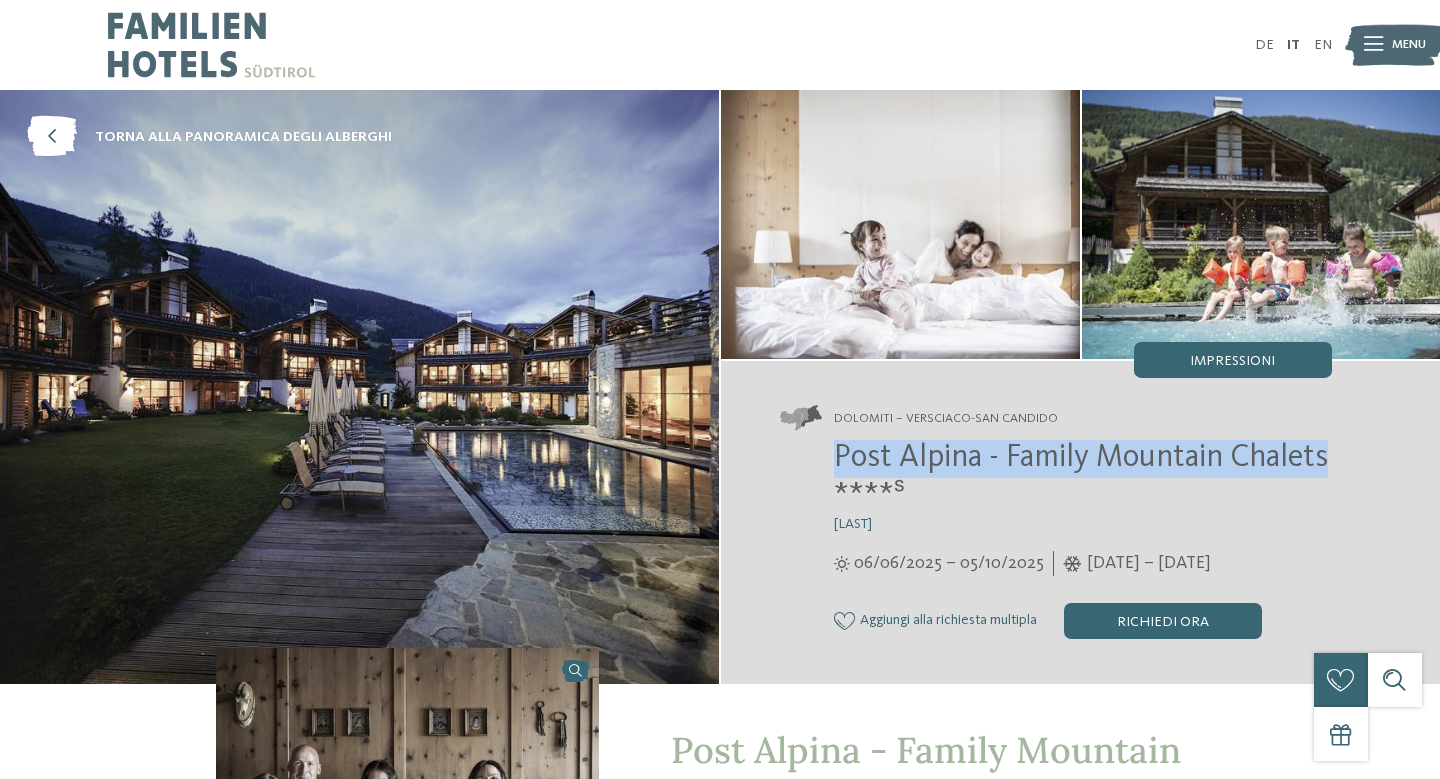 drag, startPoint x: 1333, startPoint y: 460, endPoint x: 780, endPoint y: 455, distance: 553.0226 